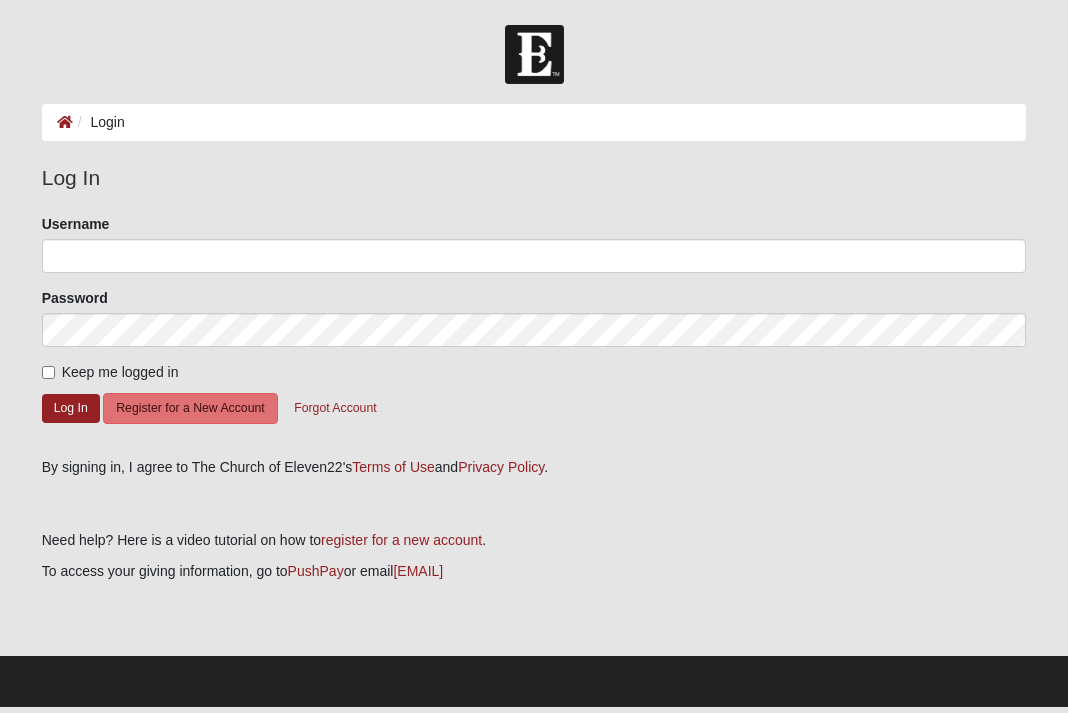 scroll, scrollTop: 0, scrollLeft: 0, axis: both 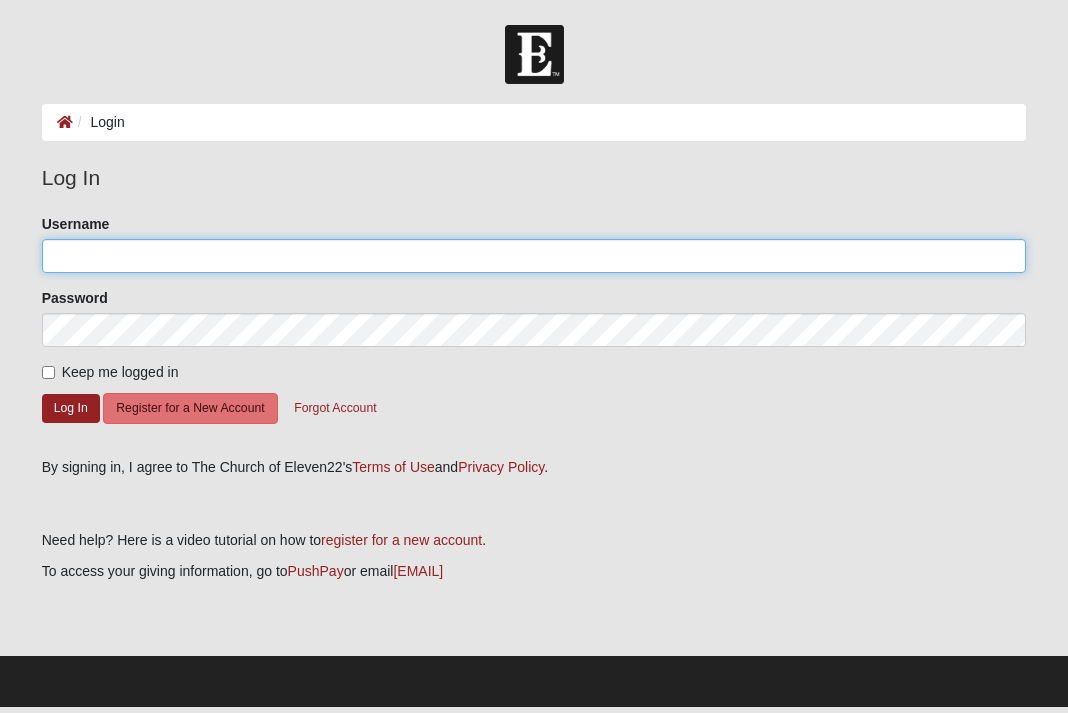 type on "[EMAIL]" 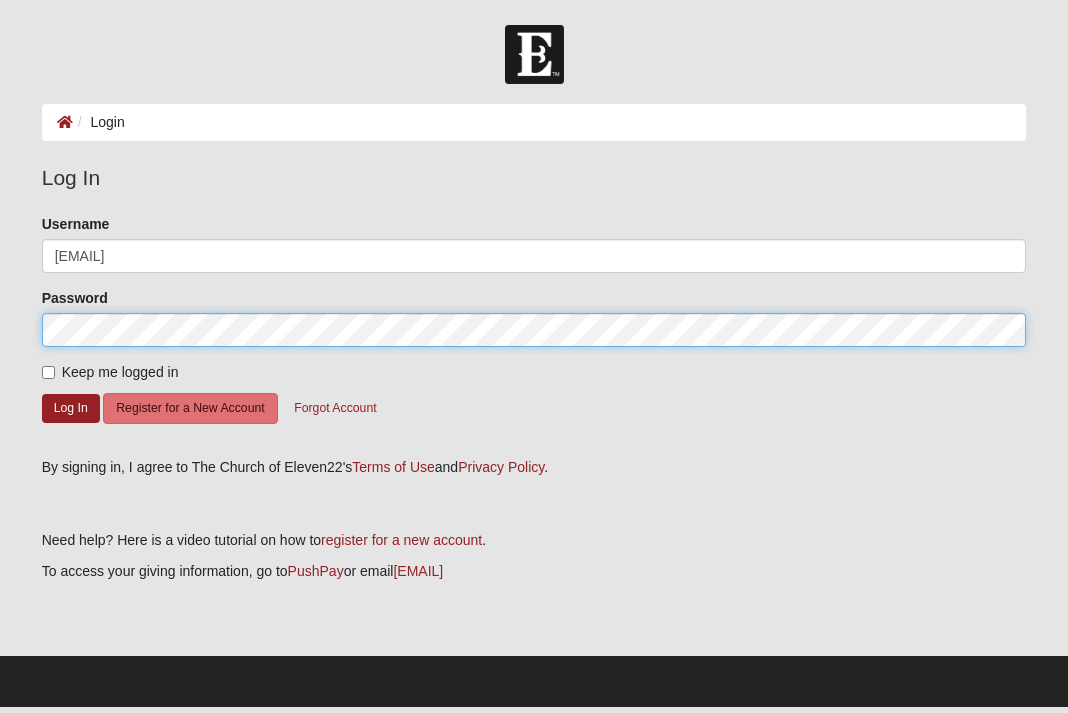 click on "Log In" 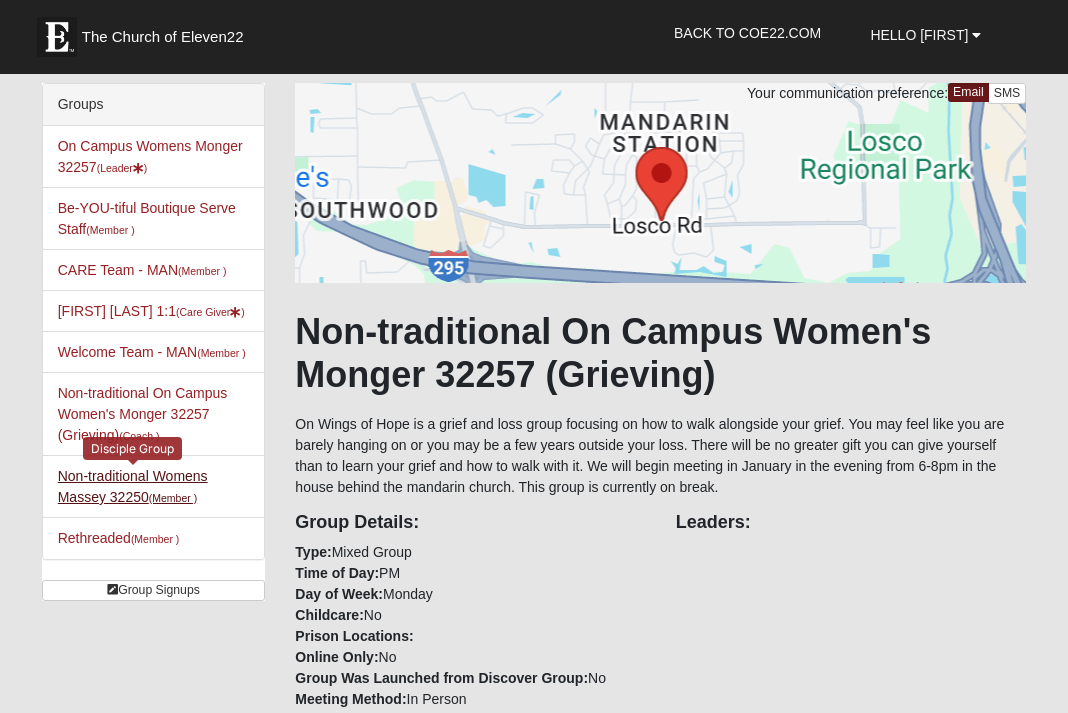 scroll, scrollTop: 0, scrollLeft: 0, axis: both 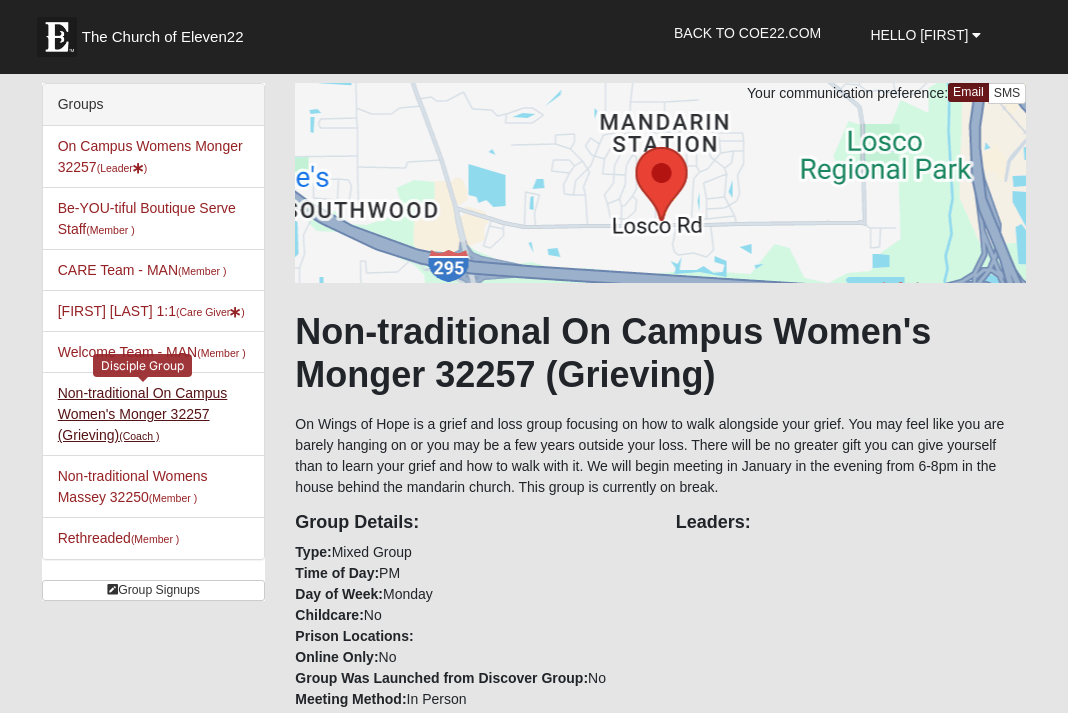 click on "Non-traditional On Campus Women's Monger 32257 (Grieving)  (Coach        )" at bounding box center [143, 414] 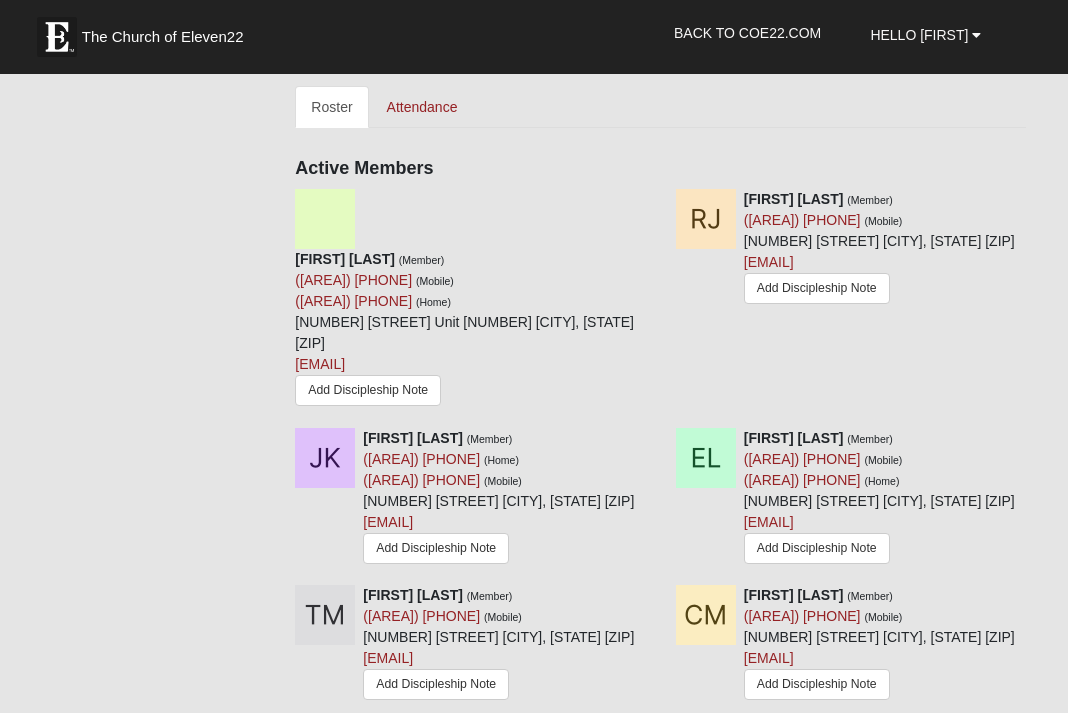 scroll, scrollTop: 890, scrollLeft: 0, axis: vertical 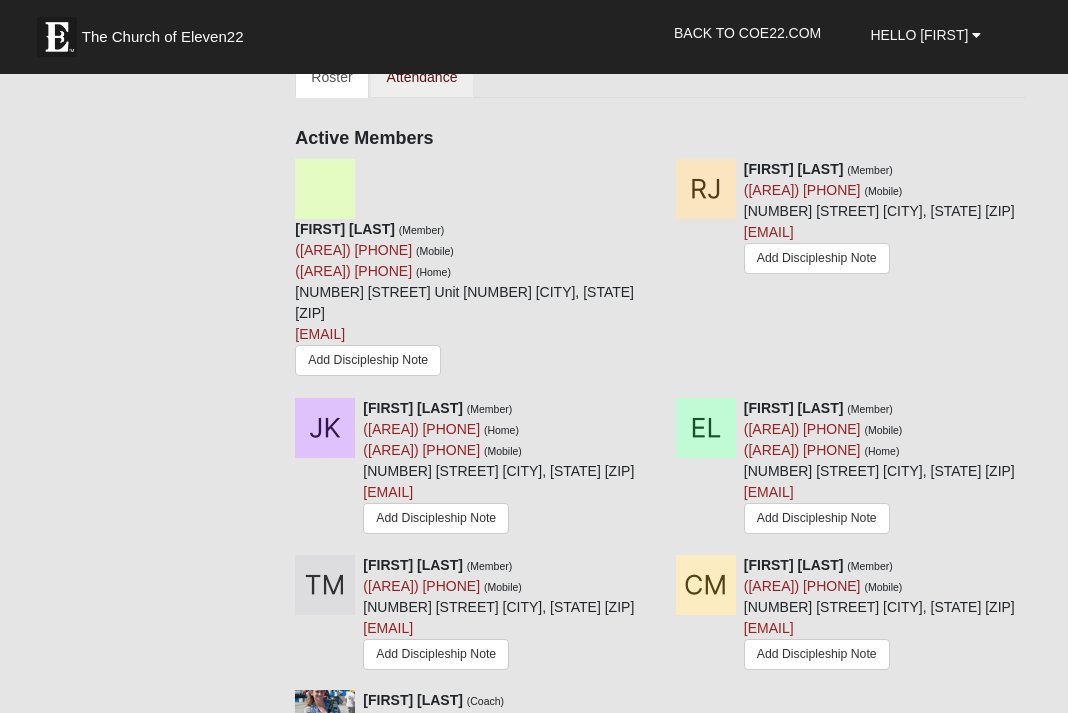 click on "Attendance" at bounding box center (422, 77) 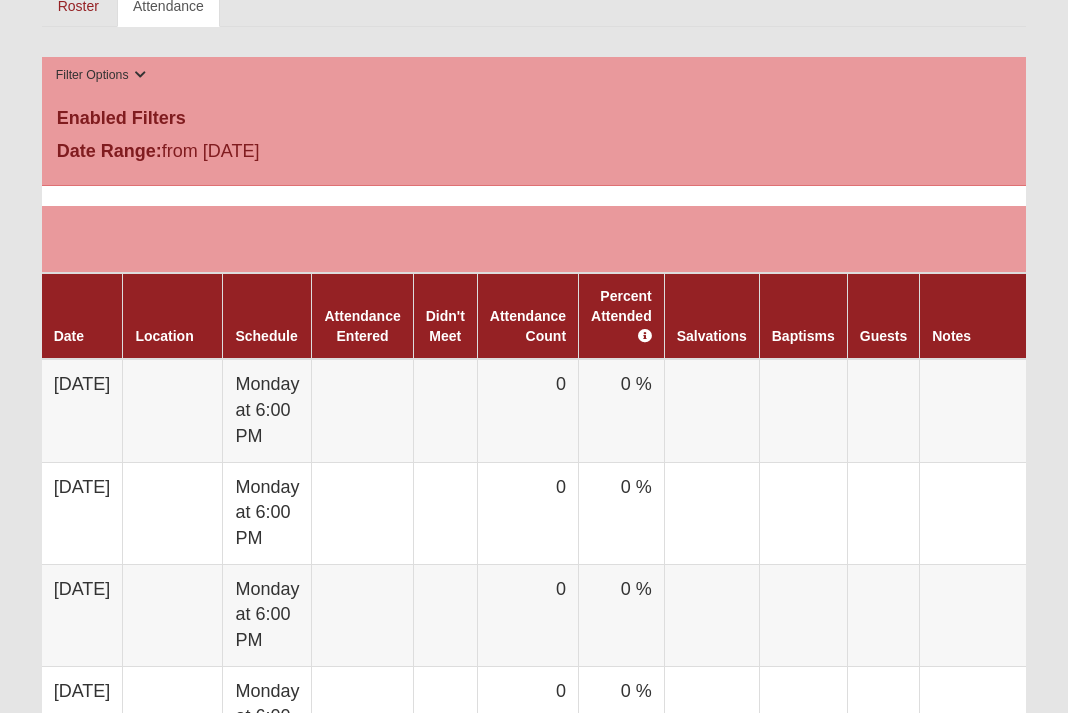 scroll, scrollTop: 1029, scrollLeft: 0, axis: vertical 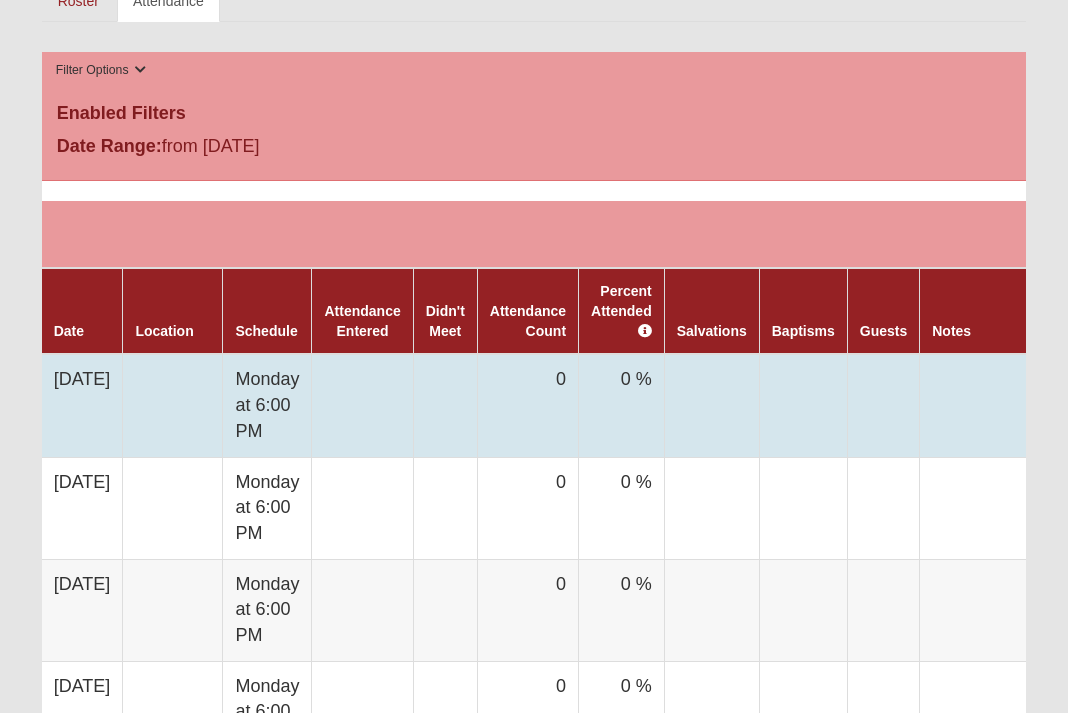 click on "8/4/2025" at bounding box center [82, 405] 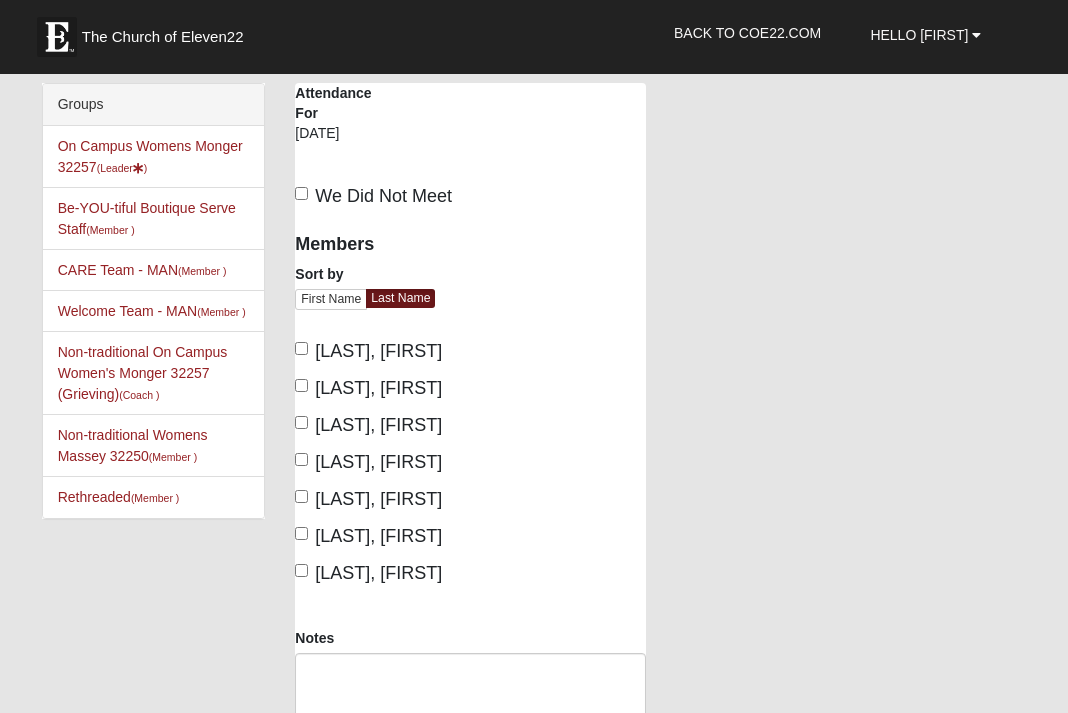 scroll, scrollTop: 0, scrollLeft: 0, axis: both 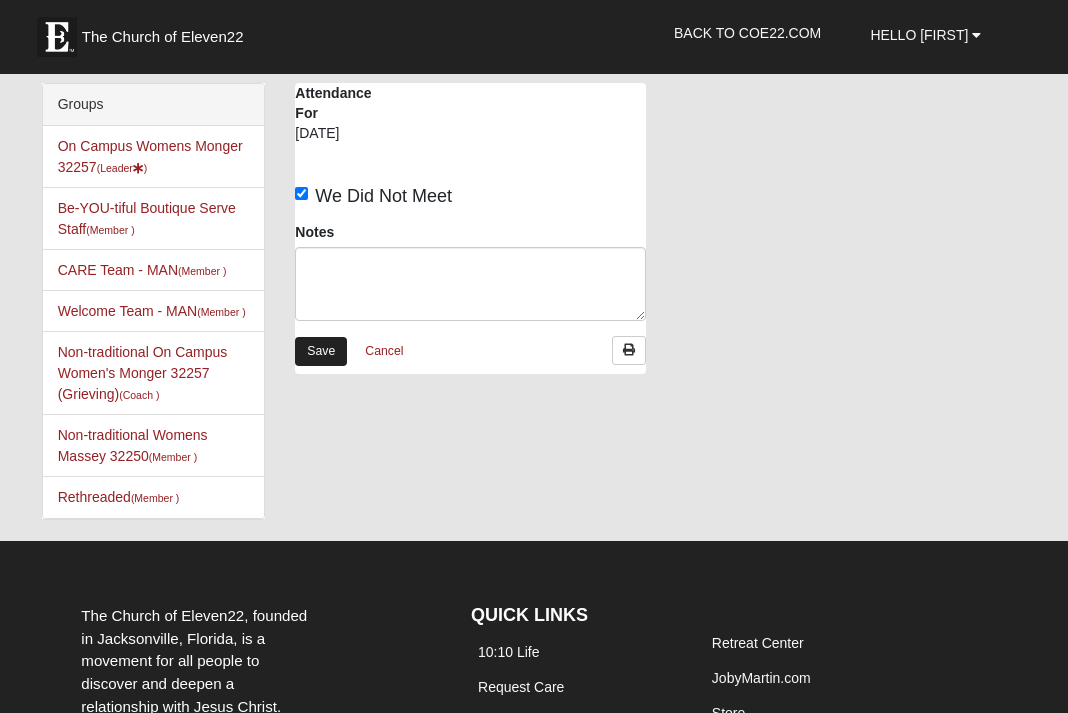 click on "Save" at bounding box center [321, 351] 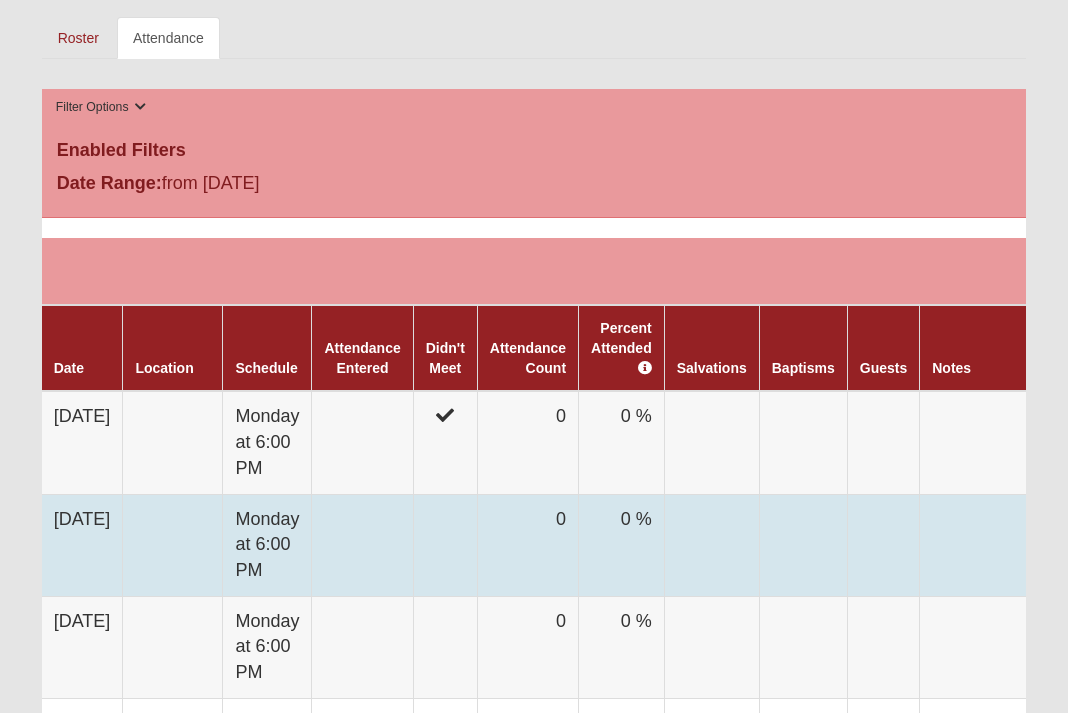 scroll, scrollTop: 1005, scrollLeft: 0, axis: vertical 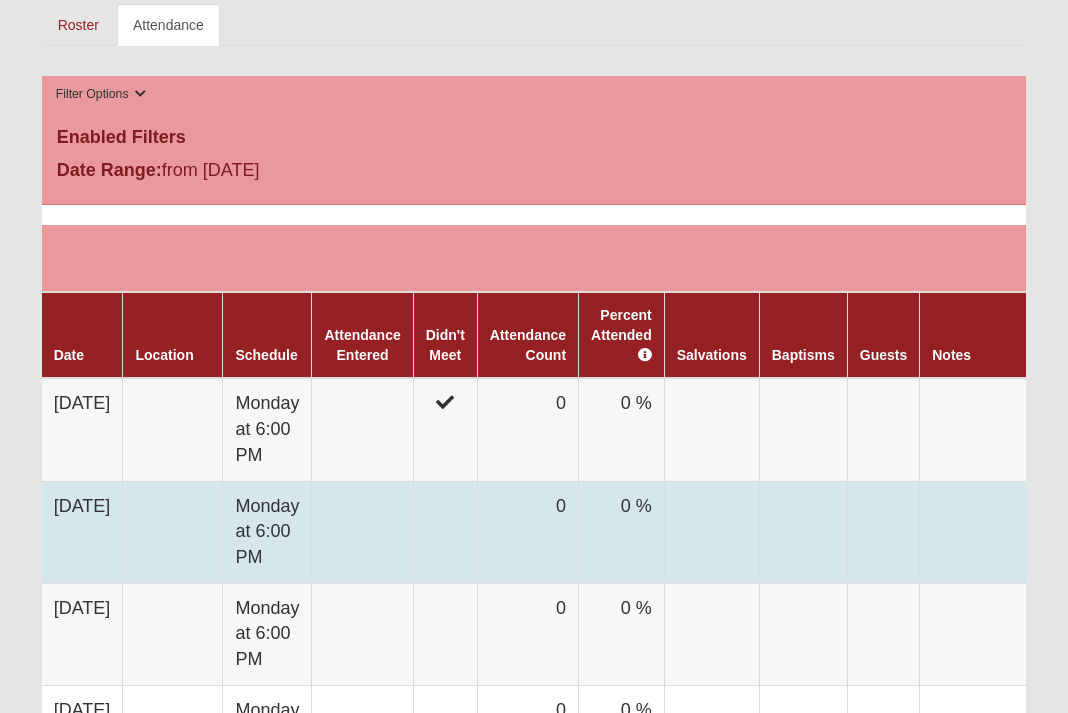 click on "[DATE]" at bounding box center [82, 532] 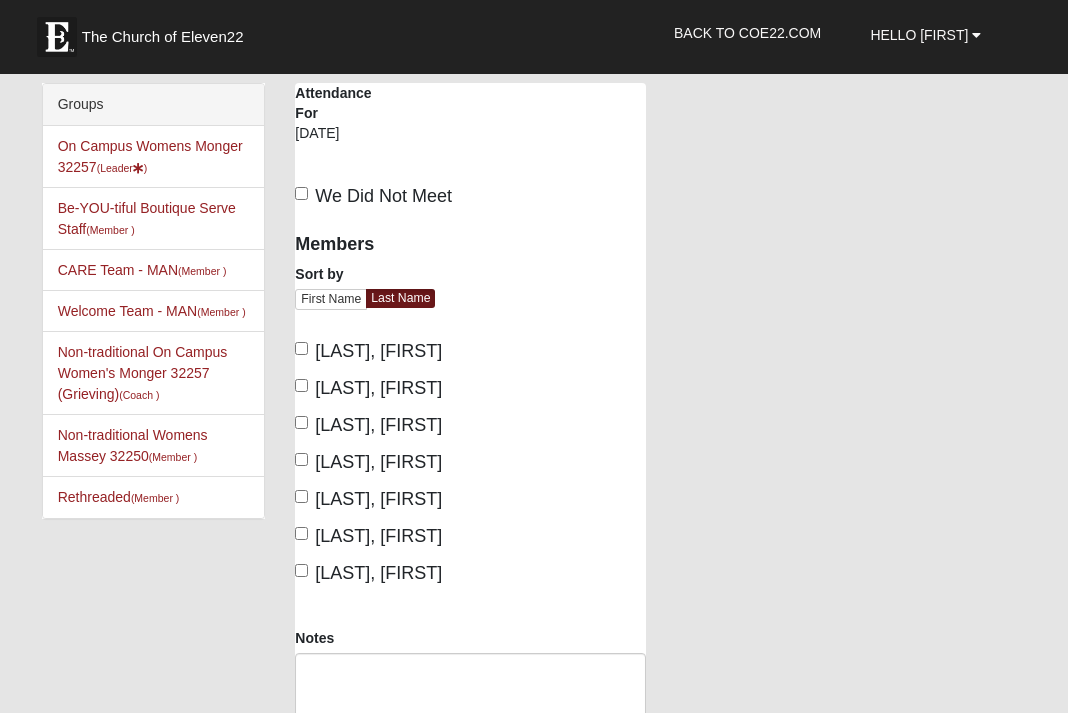 scroll, scrollTop: 0, scrollLeft: 0, axis: both 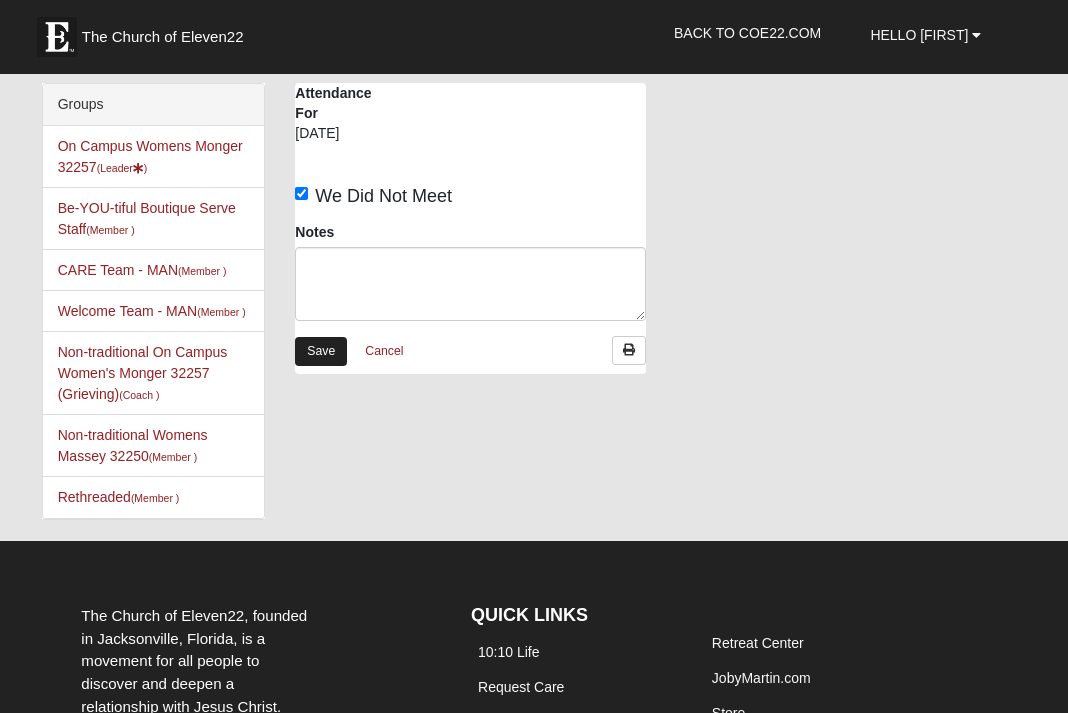 click on "Save" at bounding box center (321, 351) 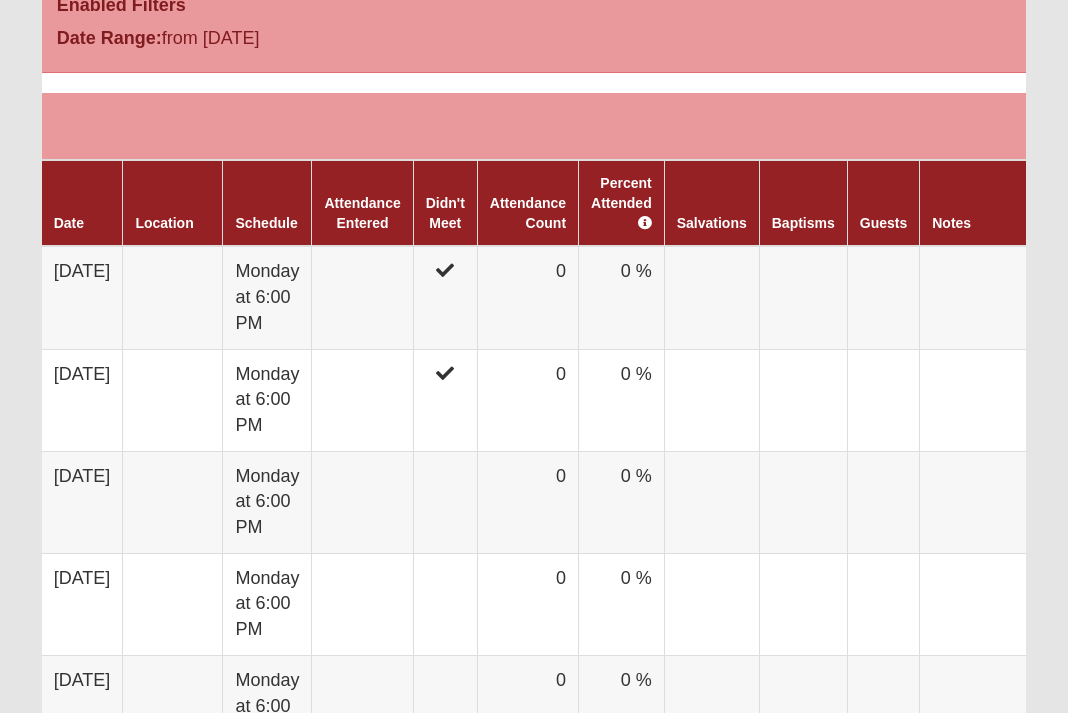 scroll, scrollTop: 1138, scrollLeft: 0, axis: vertical 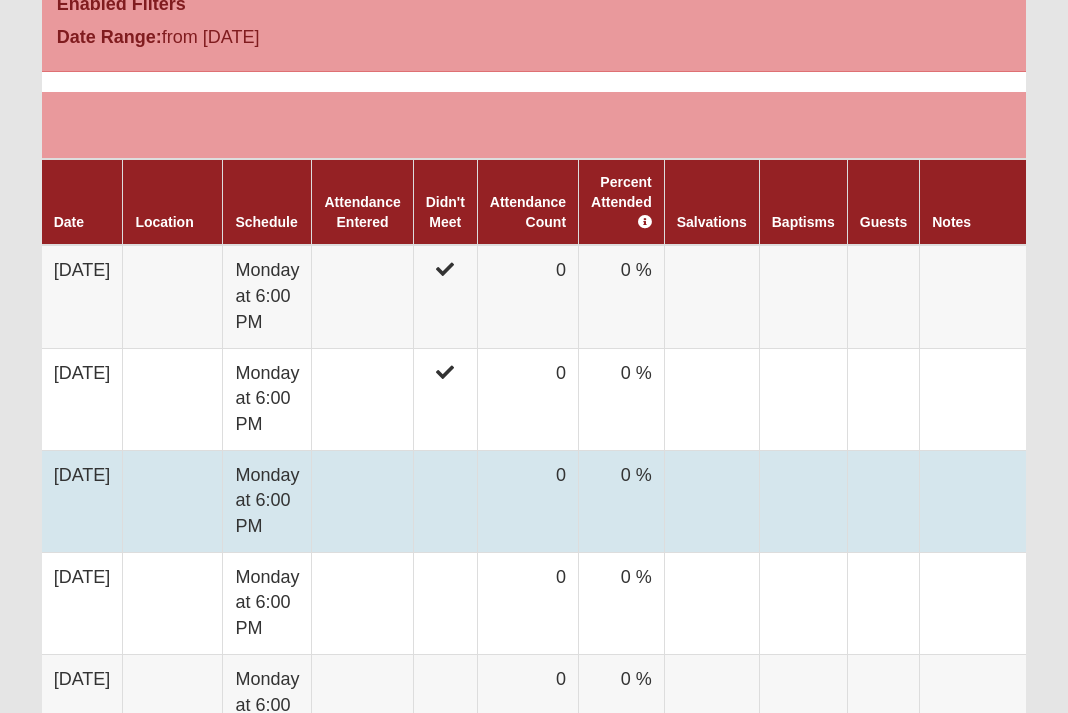 click on "7/21/2025" at bounding box center (82, 501) 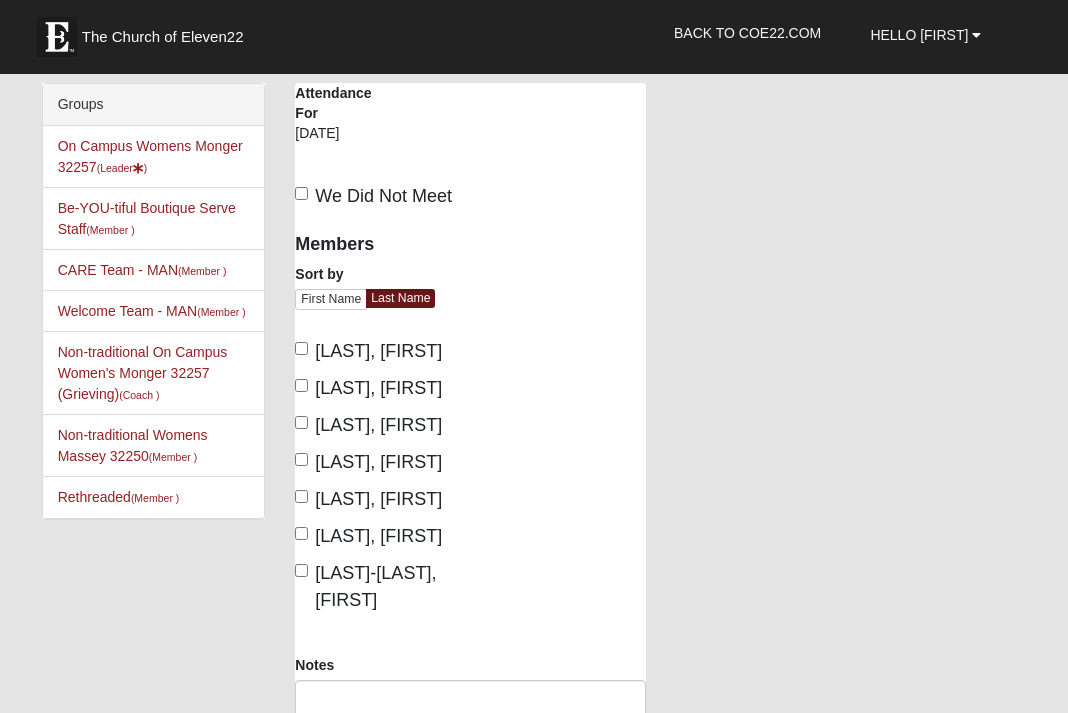 scroll, scrollTop: 0, scrollLeft: 0, axis: both 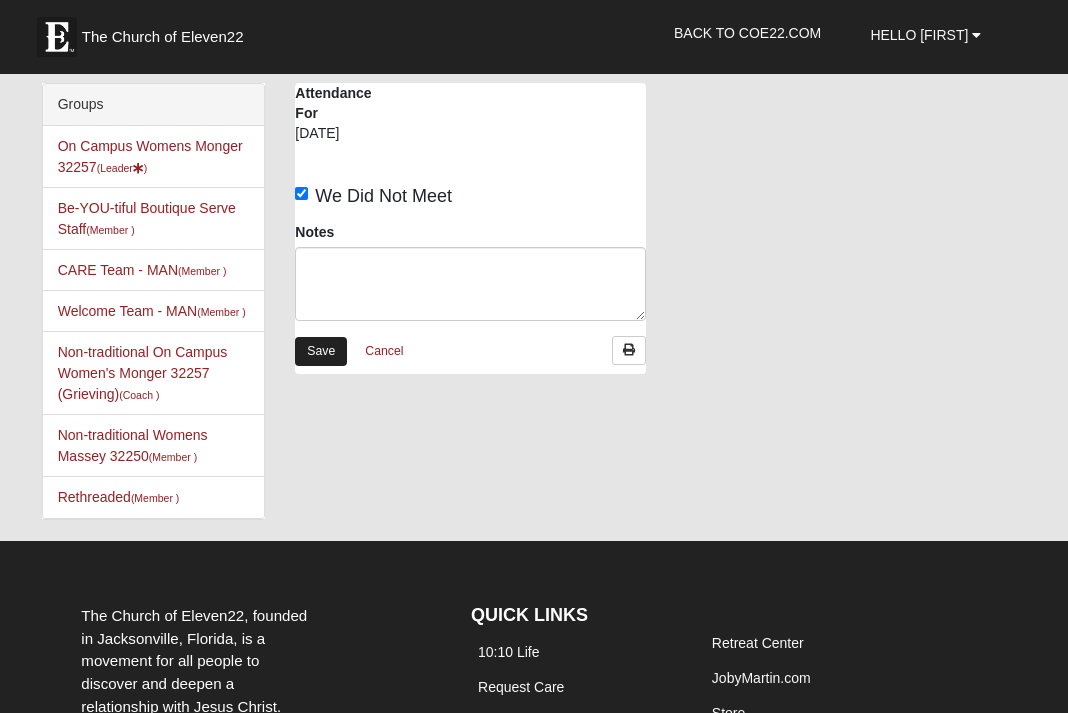 click on "Save" at bounding box center [321, 351] 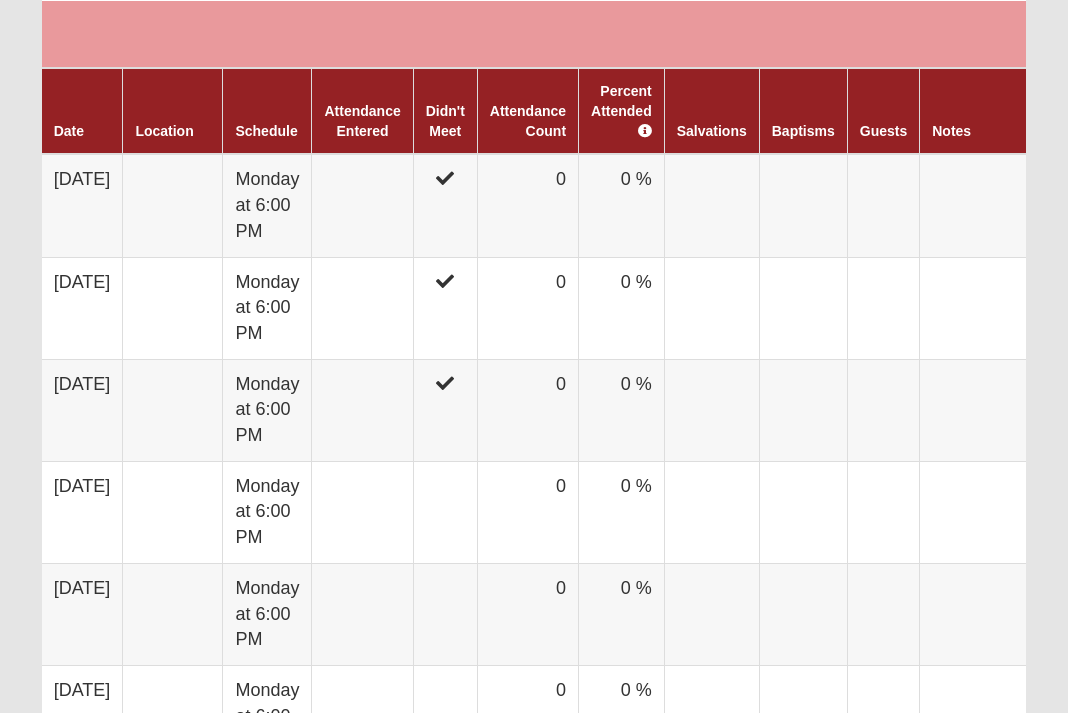scroll, scrollTop: 1231, scrollLeft: 0, axis: vertical 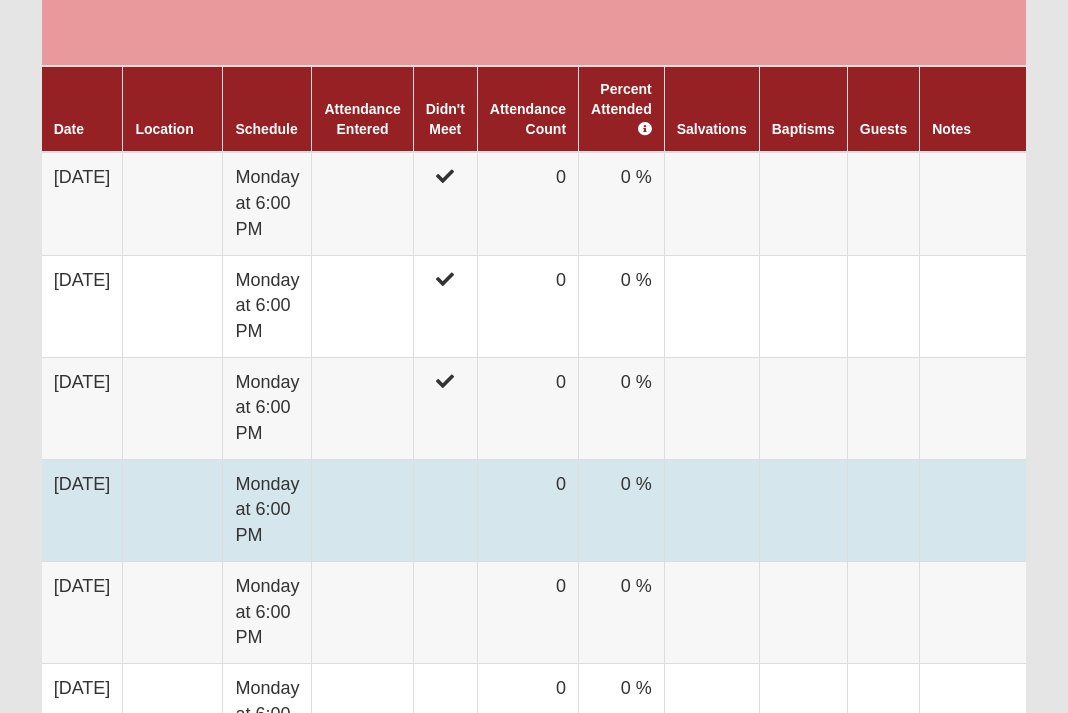 click on "[DATE]" at bounding box center (82, 510) 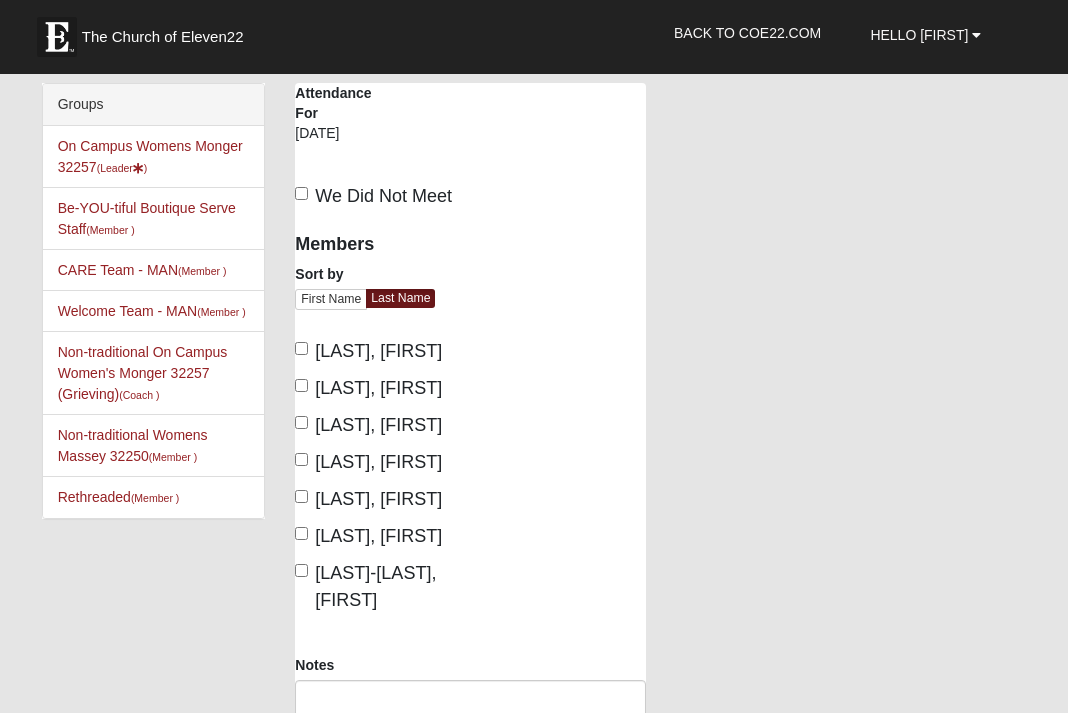 scroll, scrollTop: 0, scrollLeft: 0, axis: both 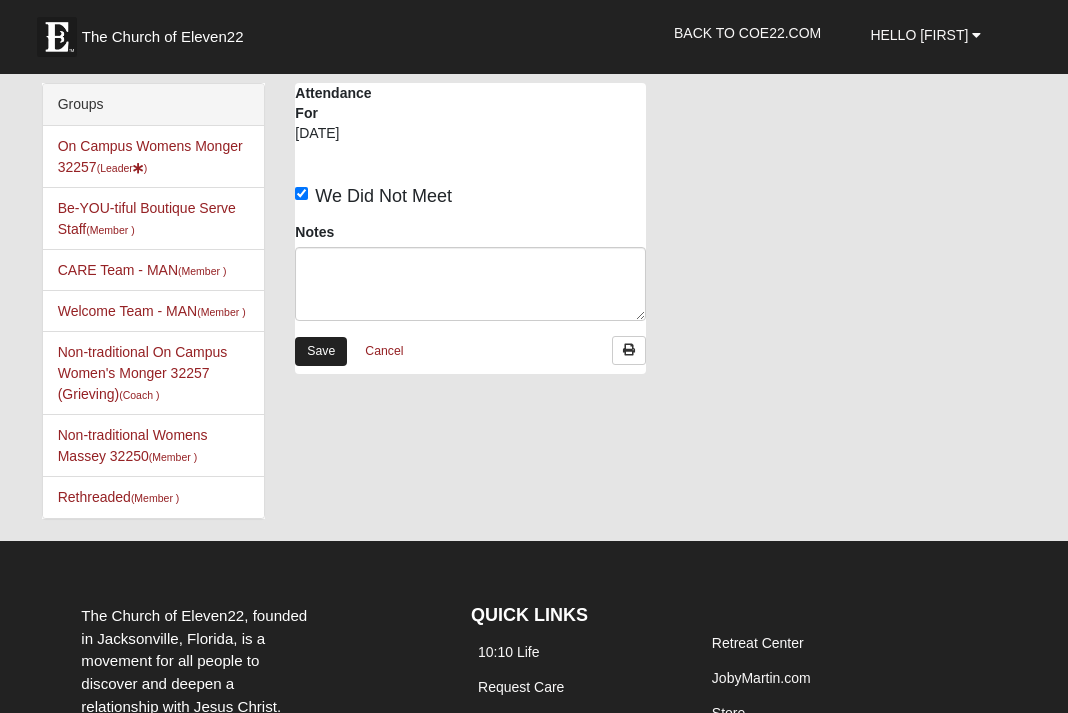 click on "Save" at bounding box center (321, 351) 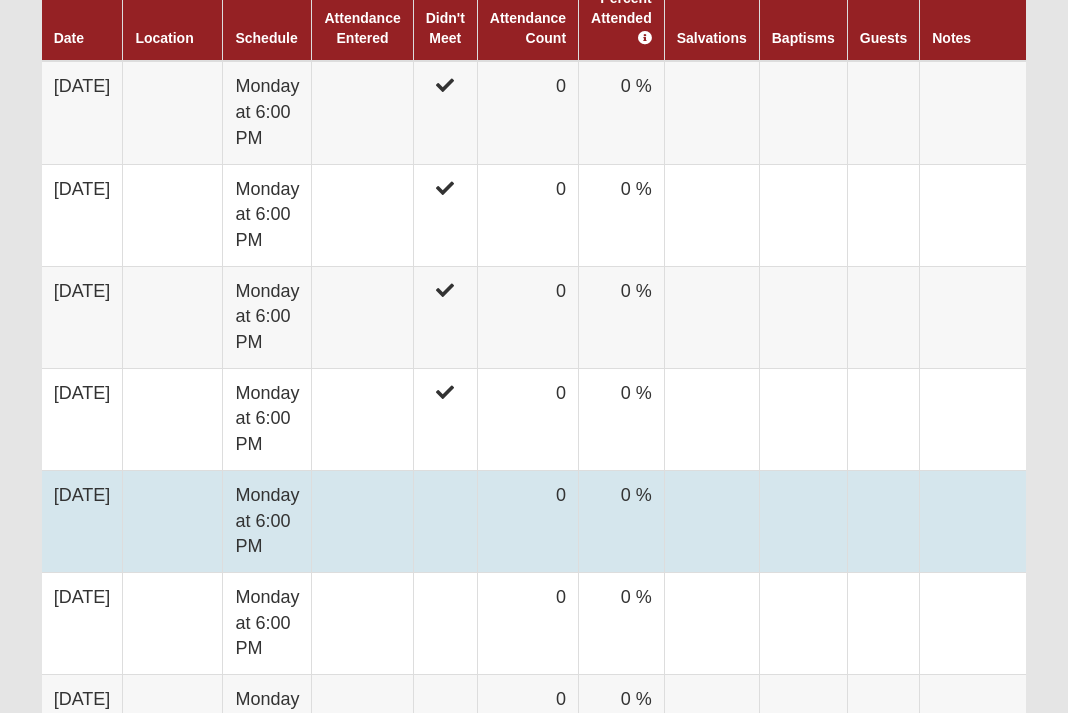 scroll, scrollTop: 1331, scrollLeft: 0, axis: vertical 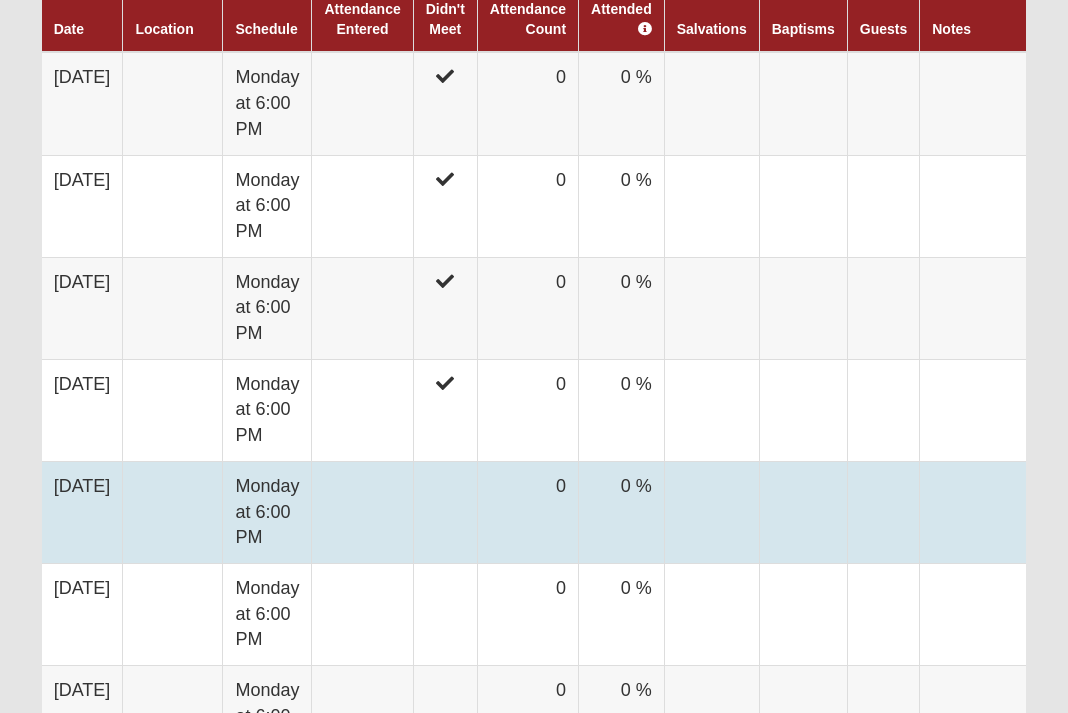 click on "[DATE]" at bounding box center [82, 512] 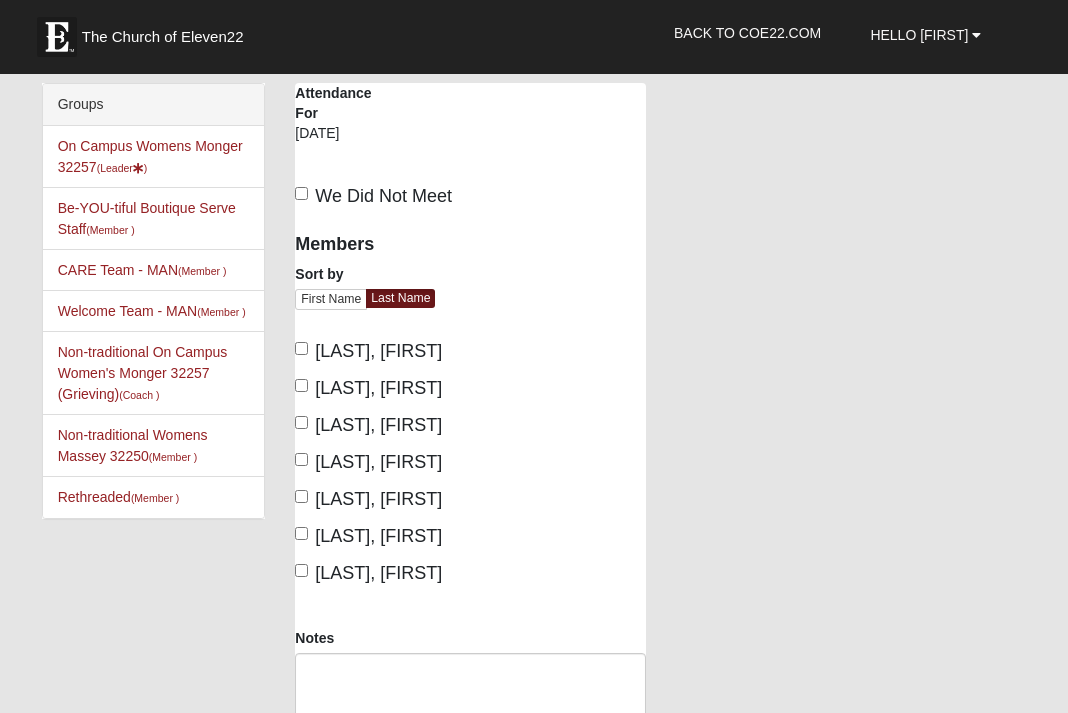 scroll, scrollTop: 0, scrollLeft: 0, axis: both 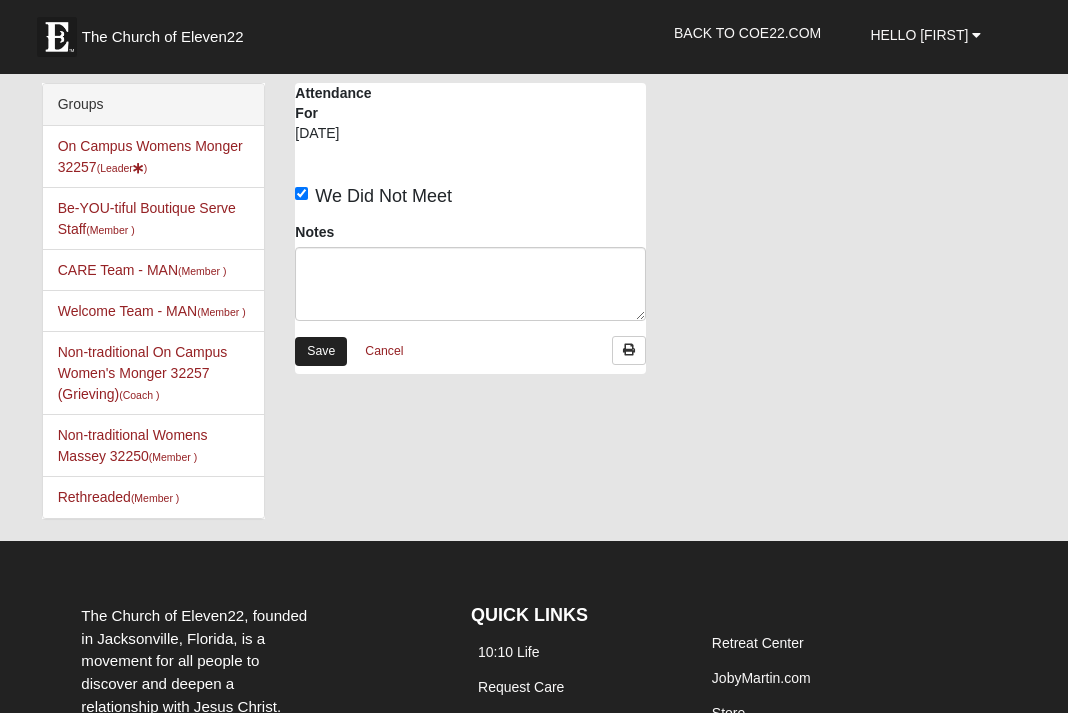 click on "Save" at bounding box center [321, 351] 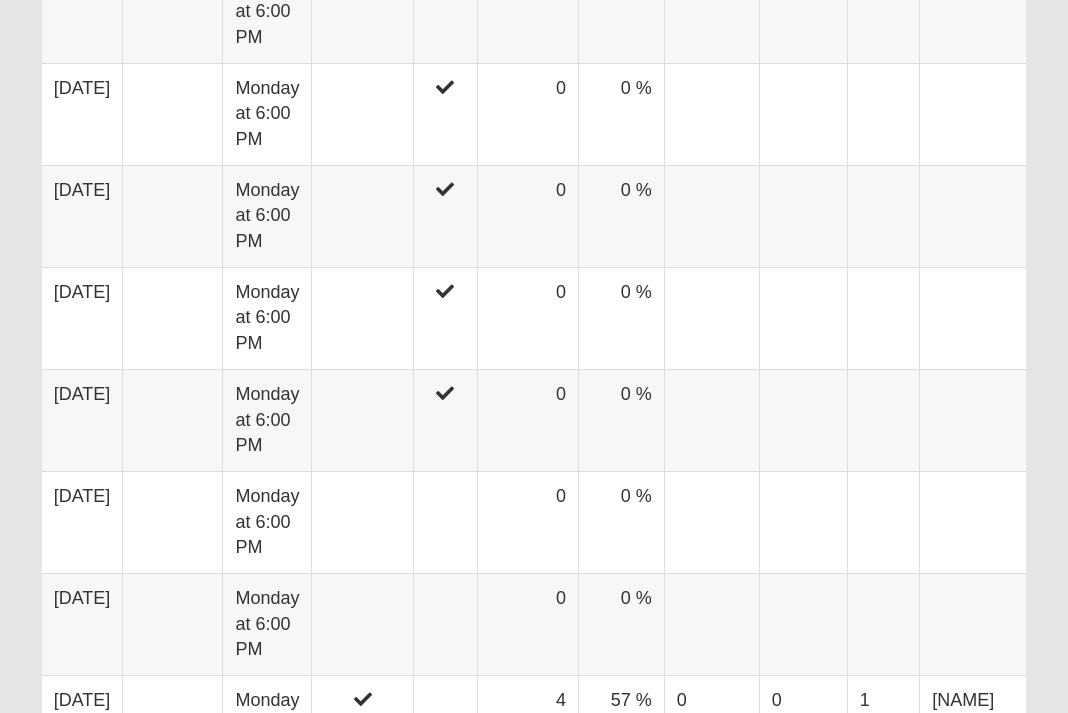 scroll, scrollTop: 1432, scrollLeft: 0, axis: vertical 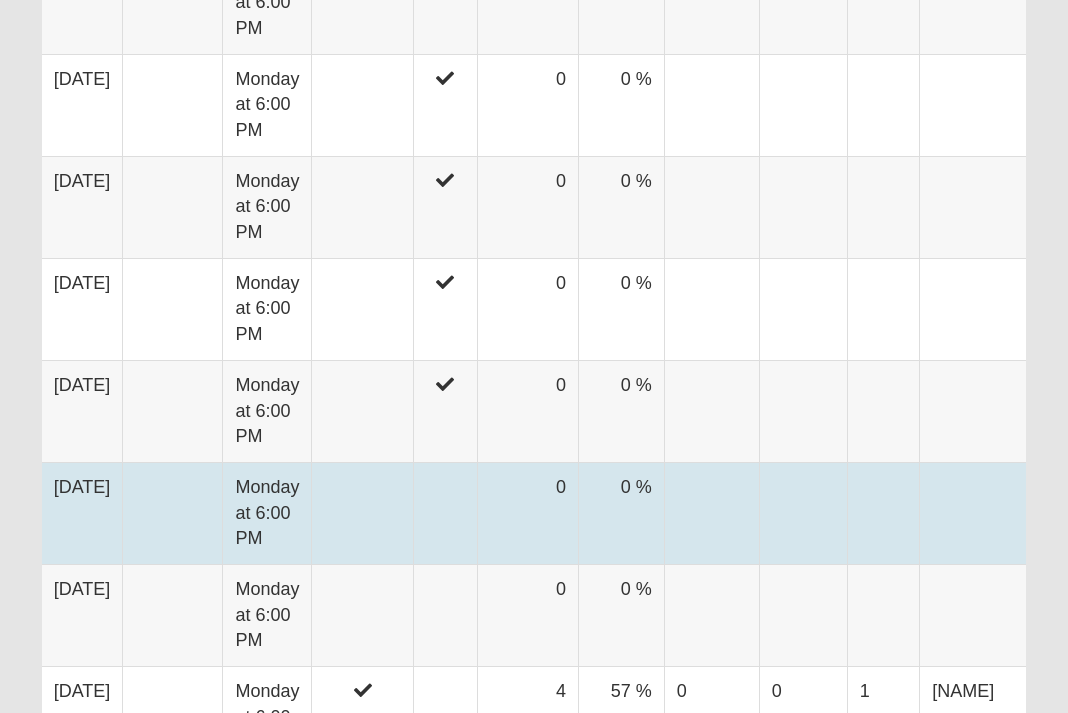click on "[DATE]" at bounding box center [82, 513] 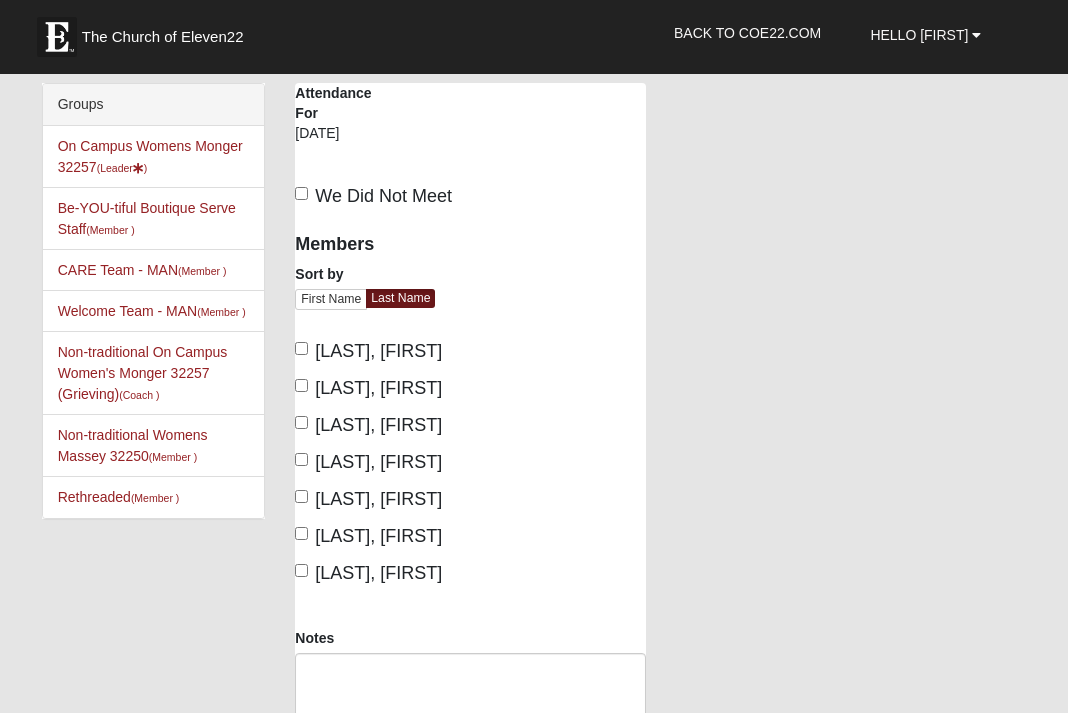 scroll, scrollTop: 0, scrollLeft: 0, axis: both 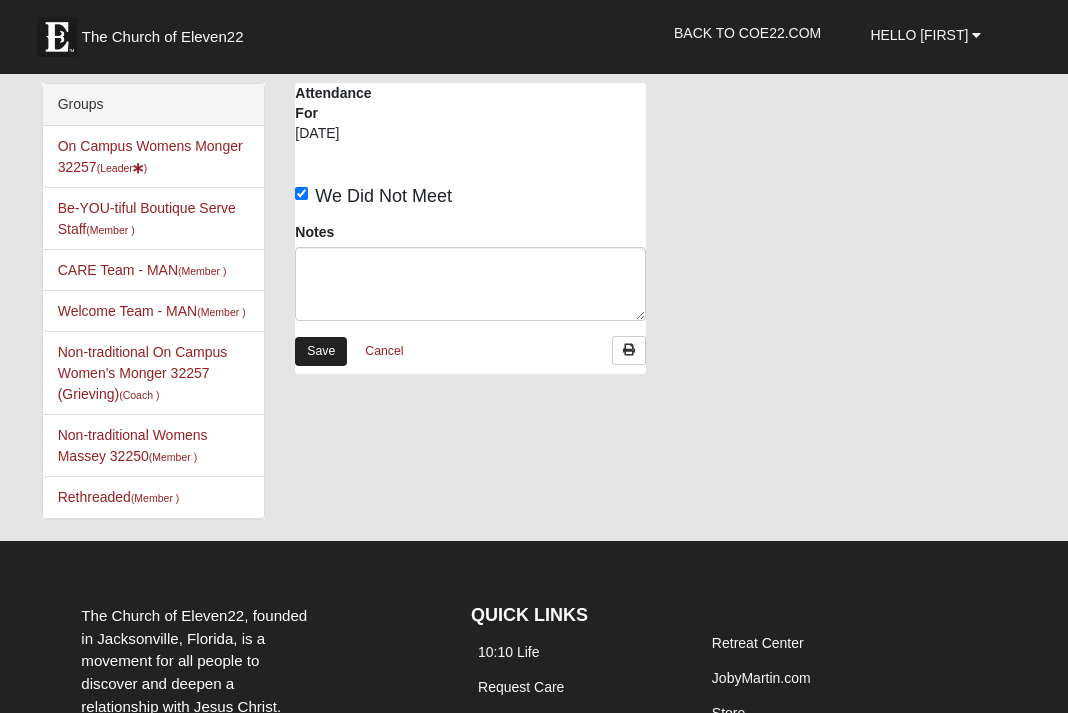 click on "Save" at bounding box center [321, 351] 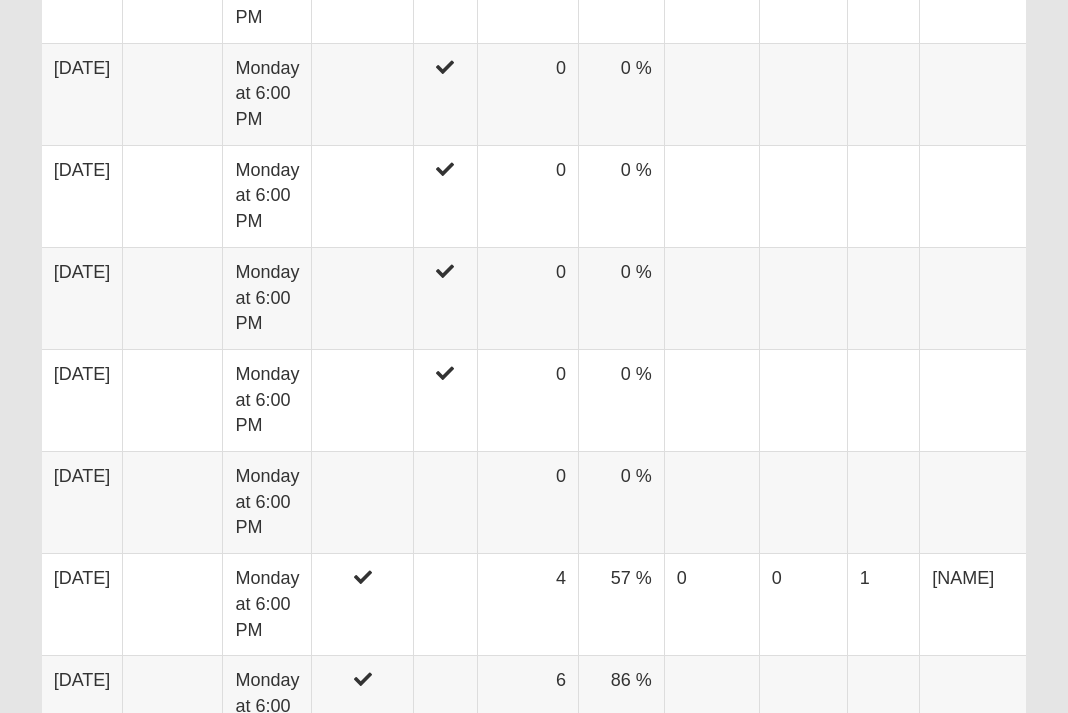 scroll, scrollTop: 1546, scrollLeft: 0, axis: vertical 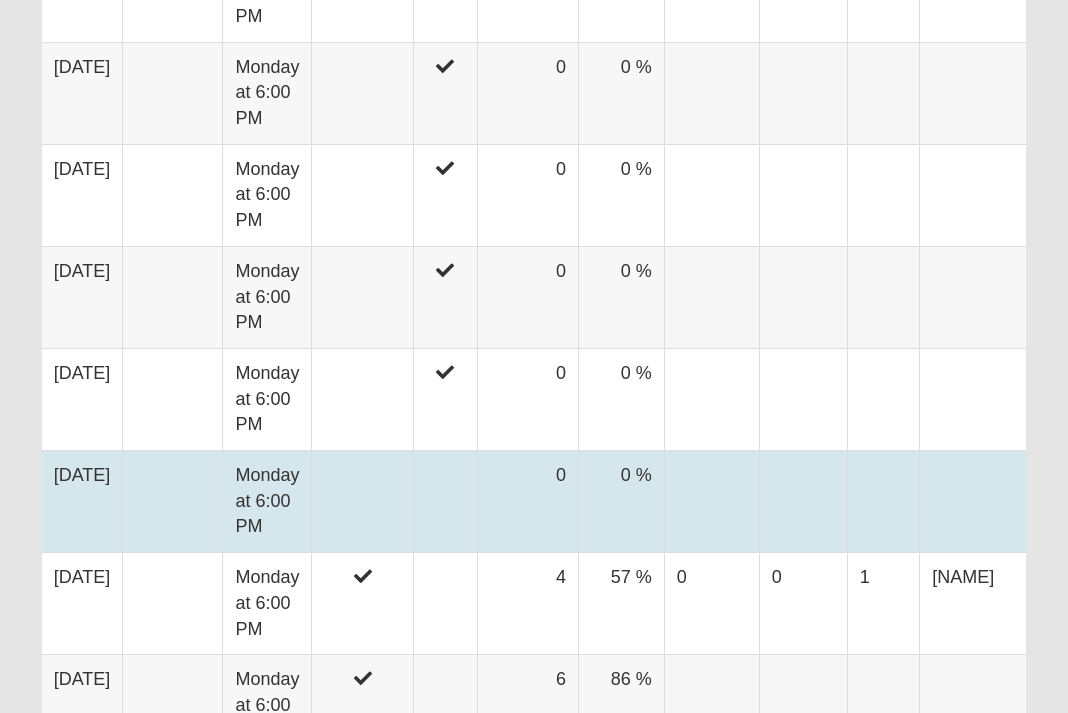 click on "6/23/2025" at bounding box center (82, 502) 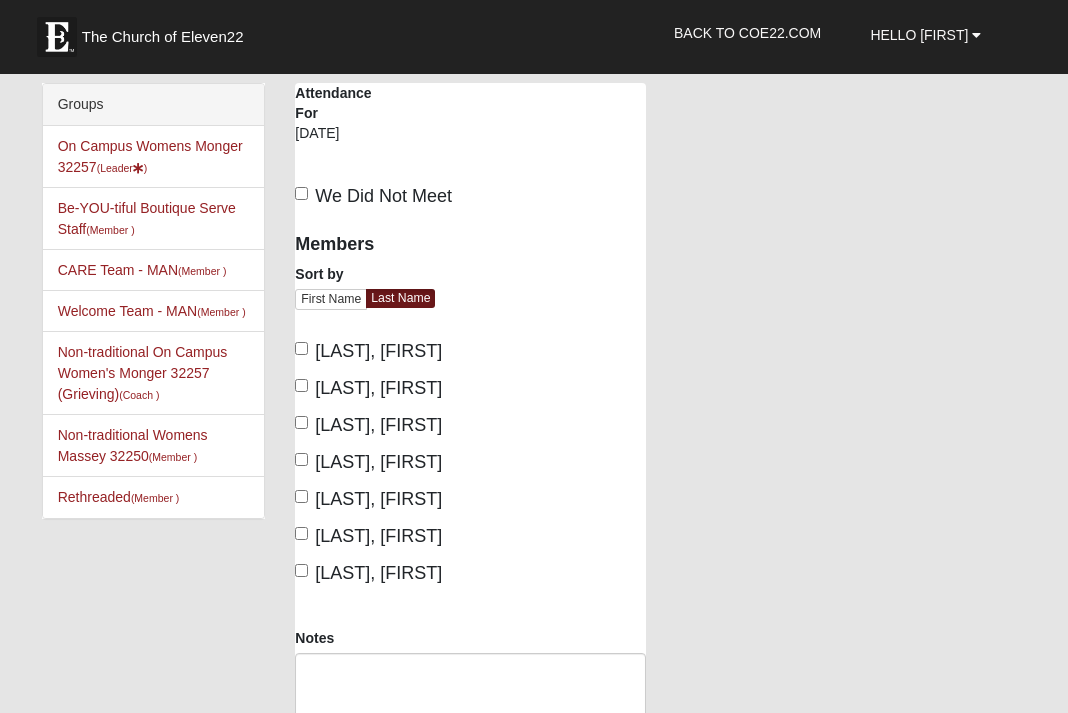 scroll, scrollTop: 0, scrollLeft: 0, axis: both 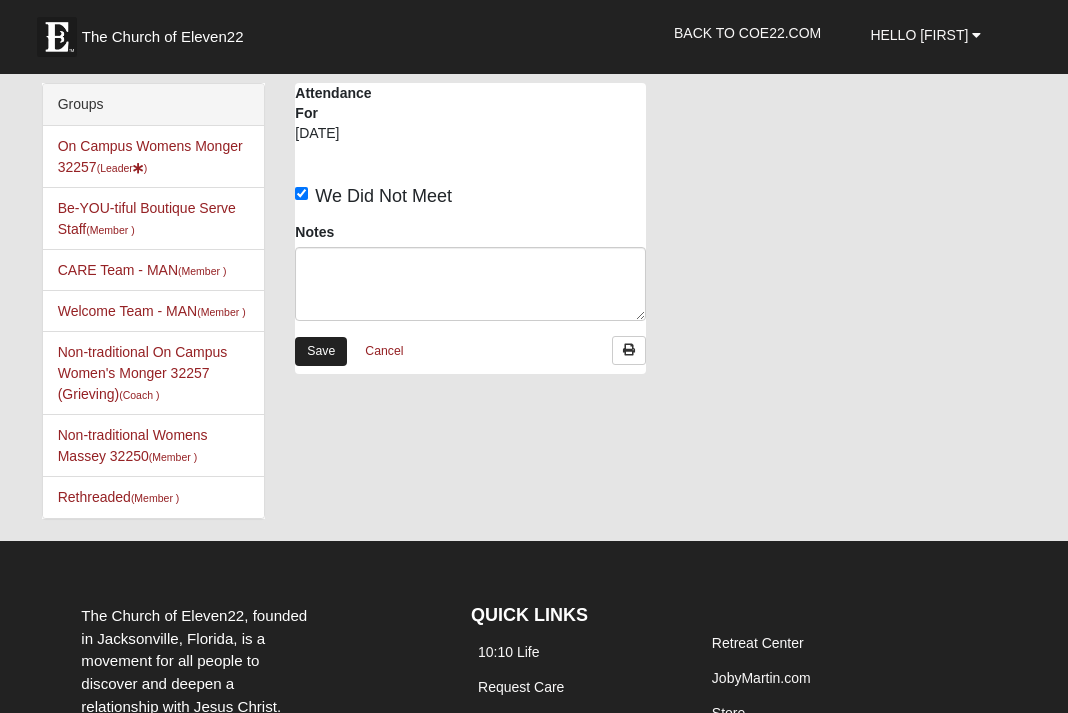 click on "Save" at bounding box center (321, 351) 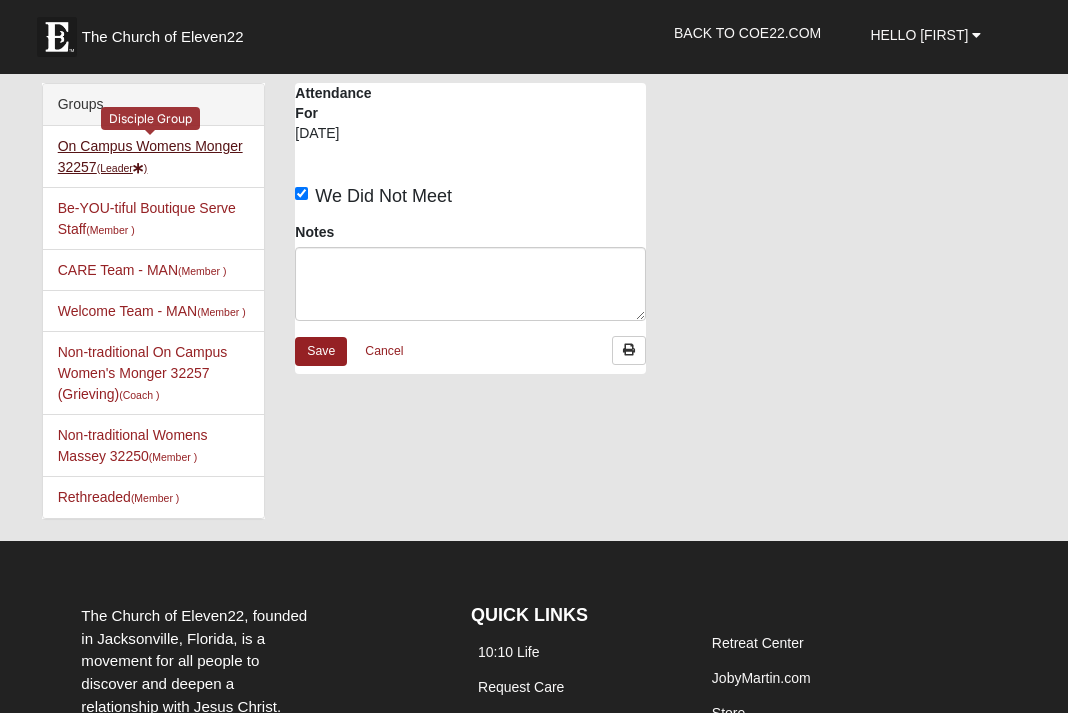 click on "On Campus Womens Monger 32257  (Leader
)" at bounding box center (150, 156) 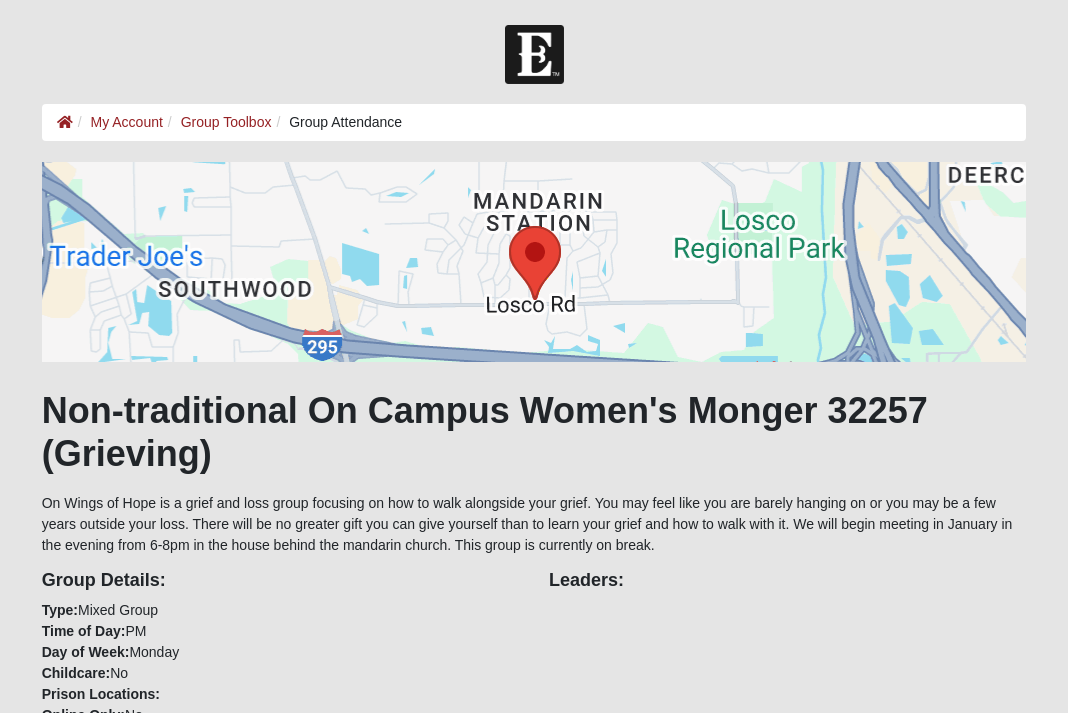 scroll, scrollTop: 0, scrollLeft: 0, axis: both 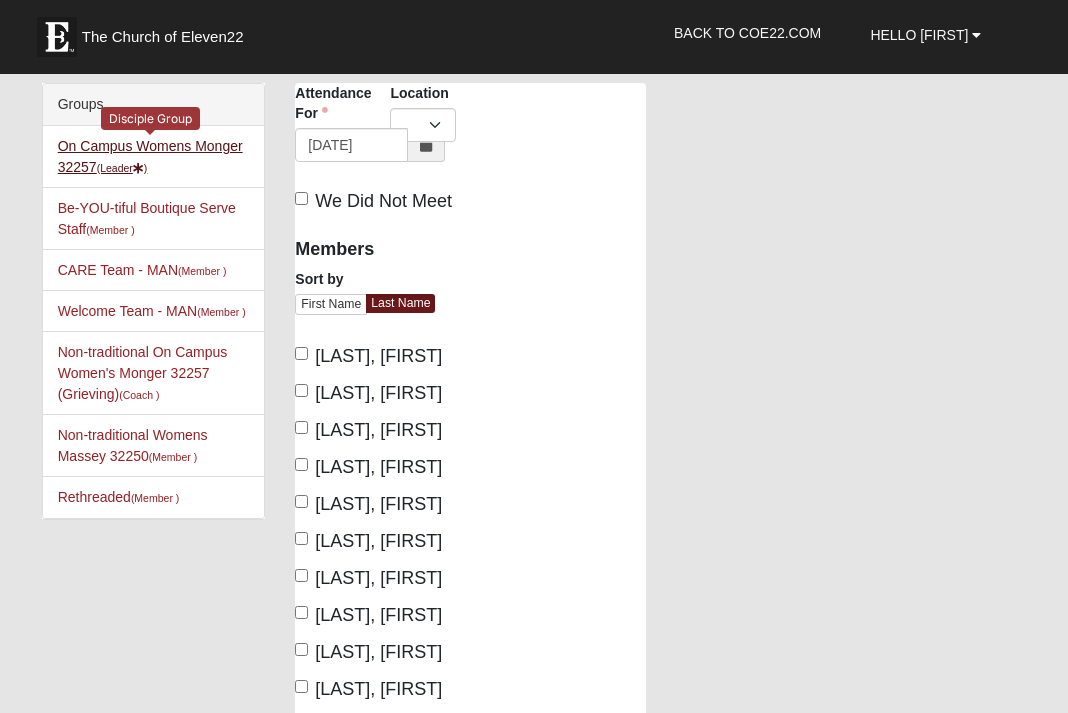 click on "On Campus Womens Monger 32257  (Leader
)" at bounding box center (150, 156) 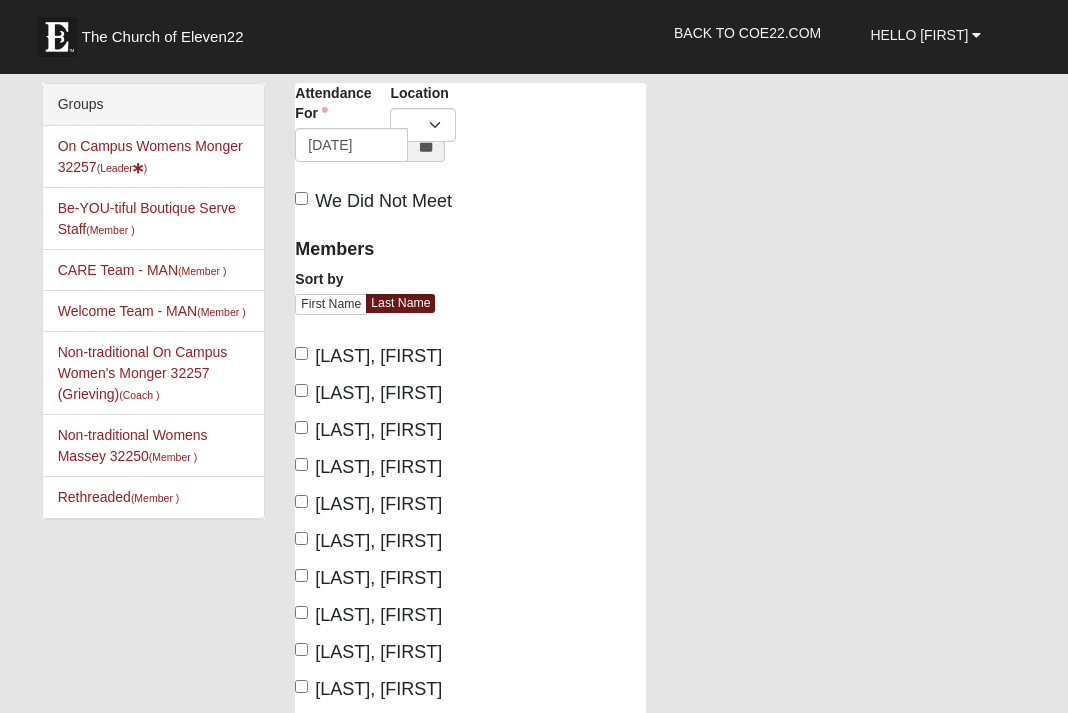 scroll, scrollTop: 0, scrollLeft: 0, axis: both 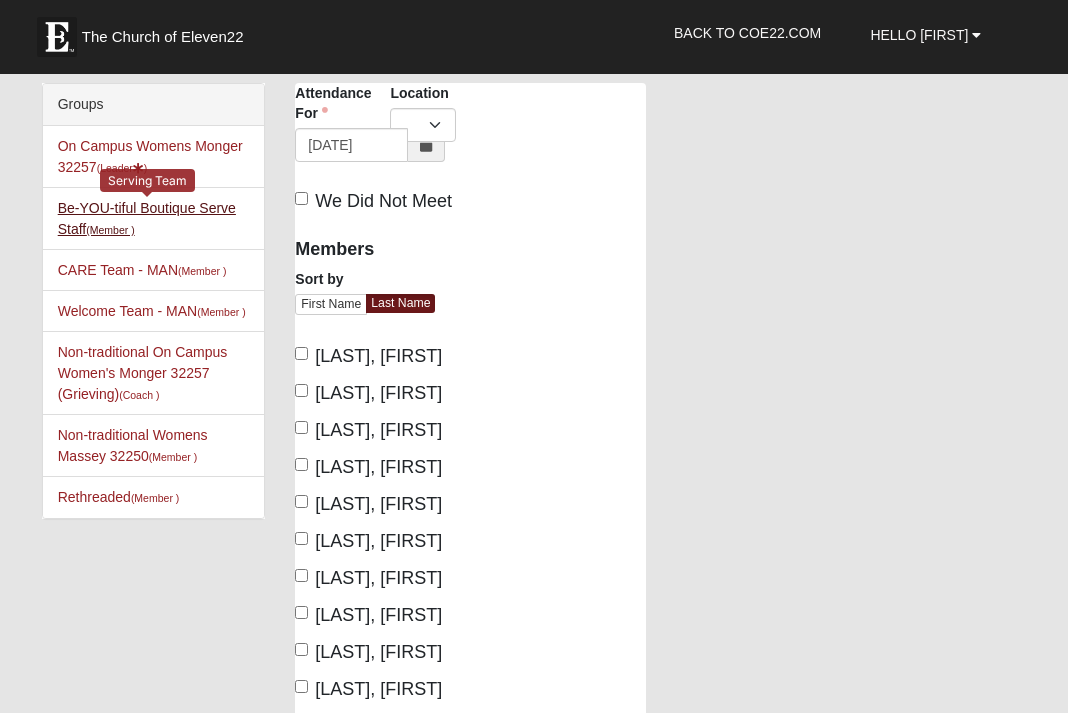 click on "Be-YOU-tiful Boutique Serve Staff  (Member        )" at bounding box center [147, 218] 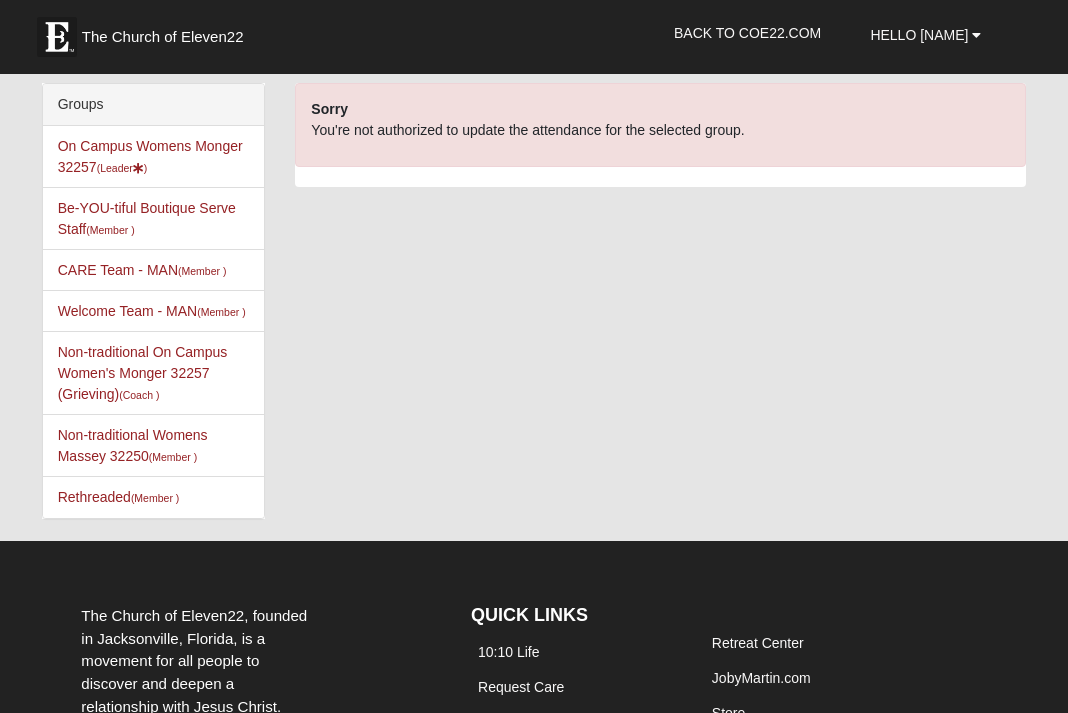 scroll, scrollTop: 0, scrollLeft: 0, axis: both 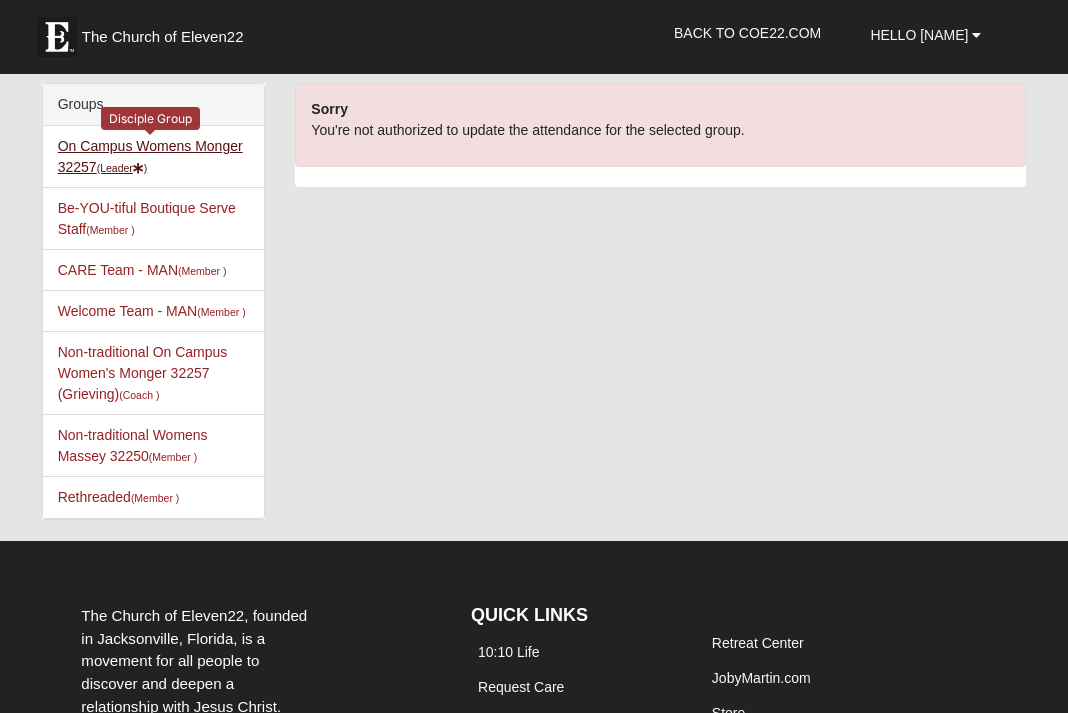 click on "On Campus Womens Monger 32257  (Leader
)" at bounding box center [150, 156] 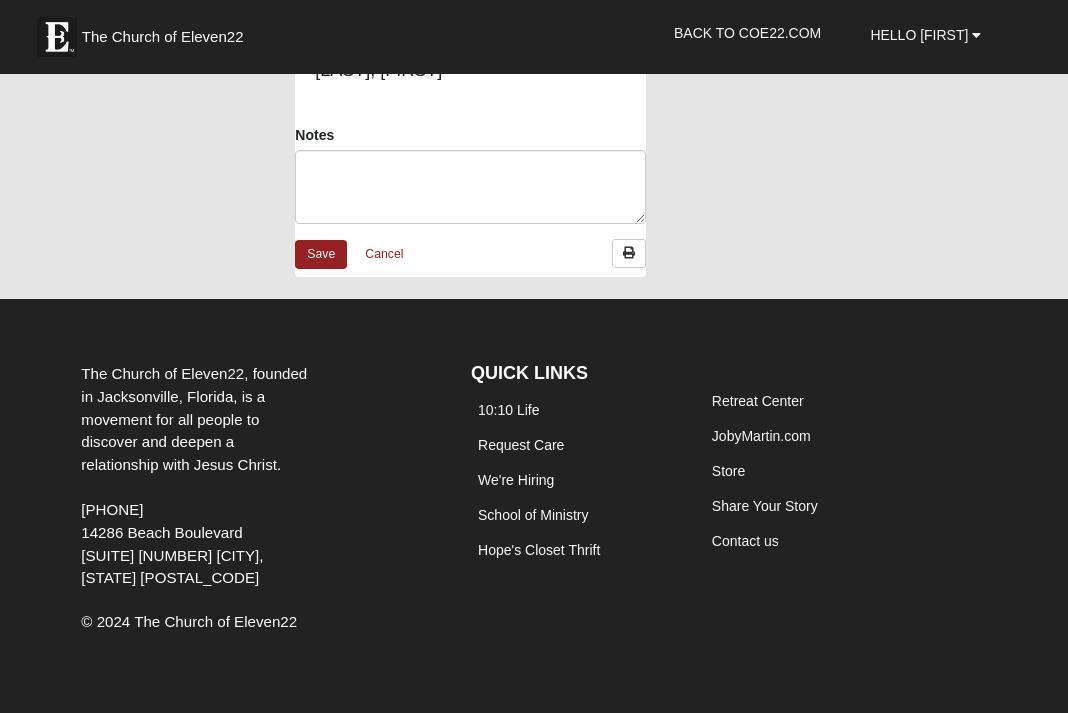 scroll, scrollTop: 909, scrollLeft: 0, axis: vertical 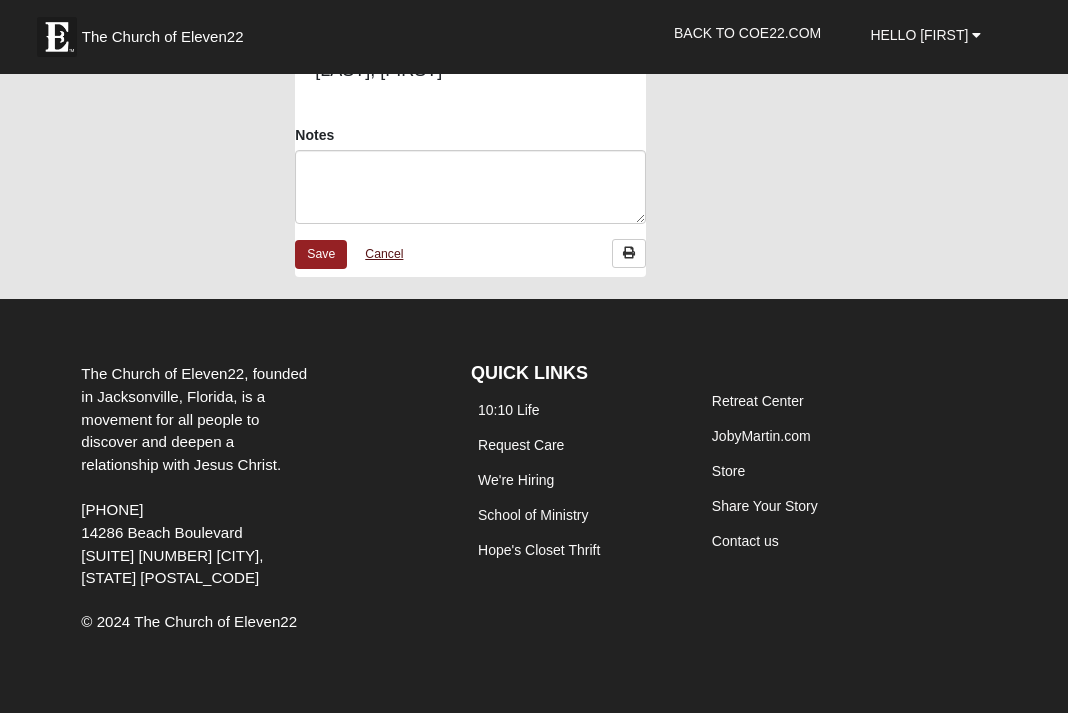 click on "Cancel" at bounding box center [384, 254] 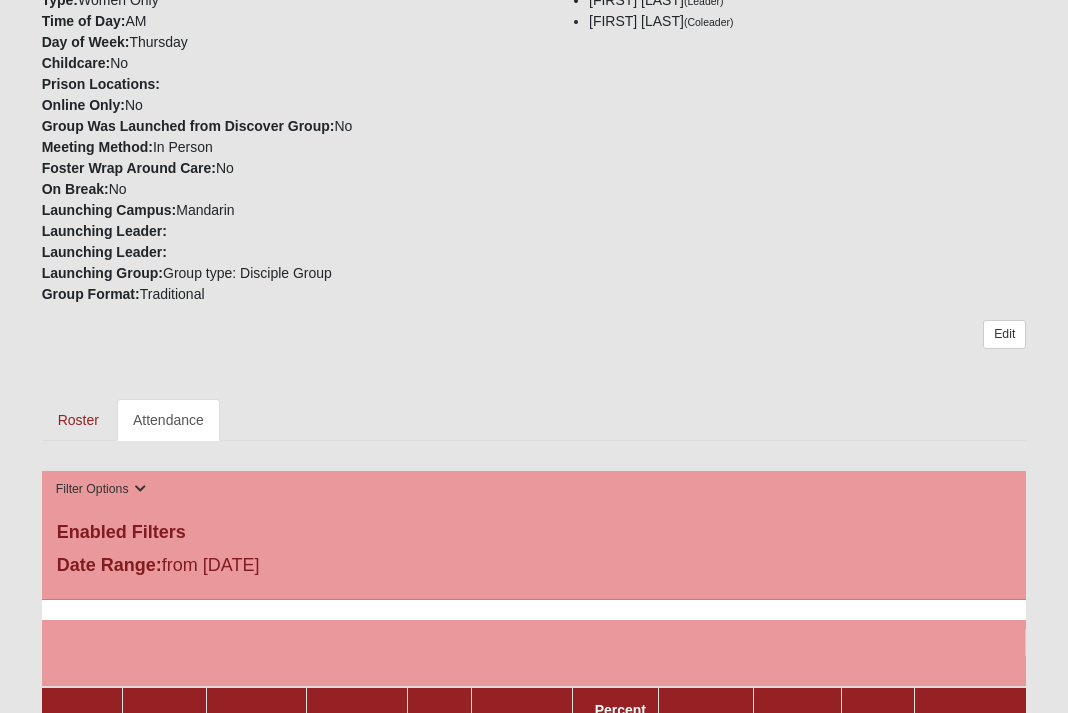 scroll, scrollTop: 542, scrollLeft: 0, axis: vertical 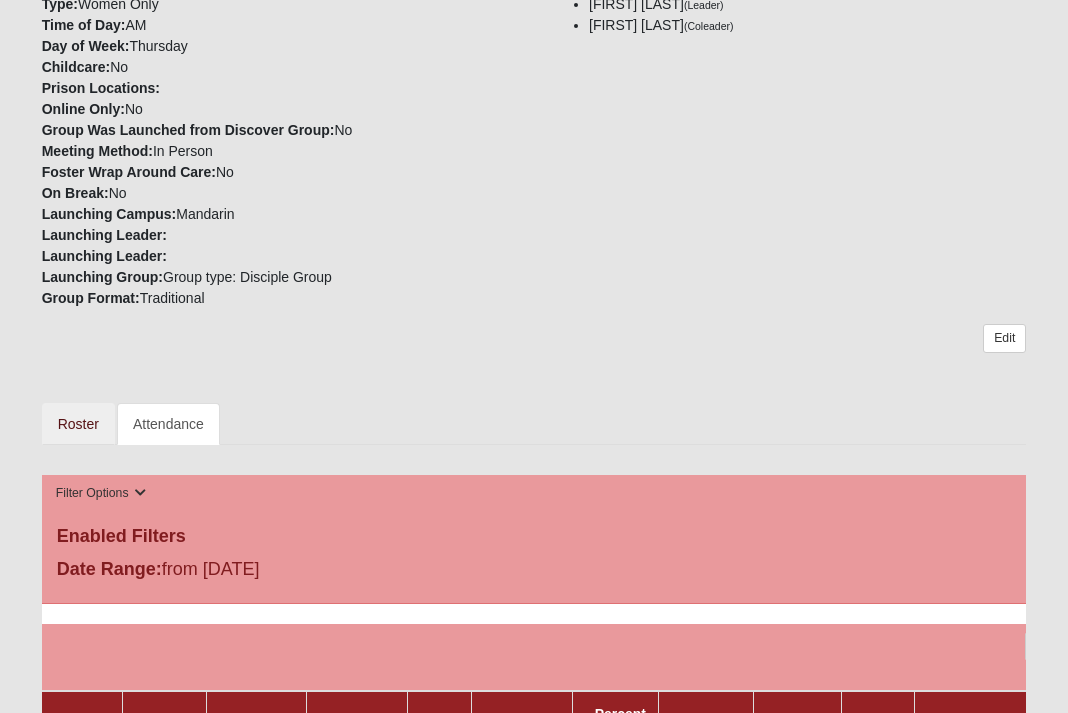 click on "Roster" at bounding box center (78, 424) 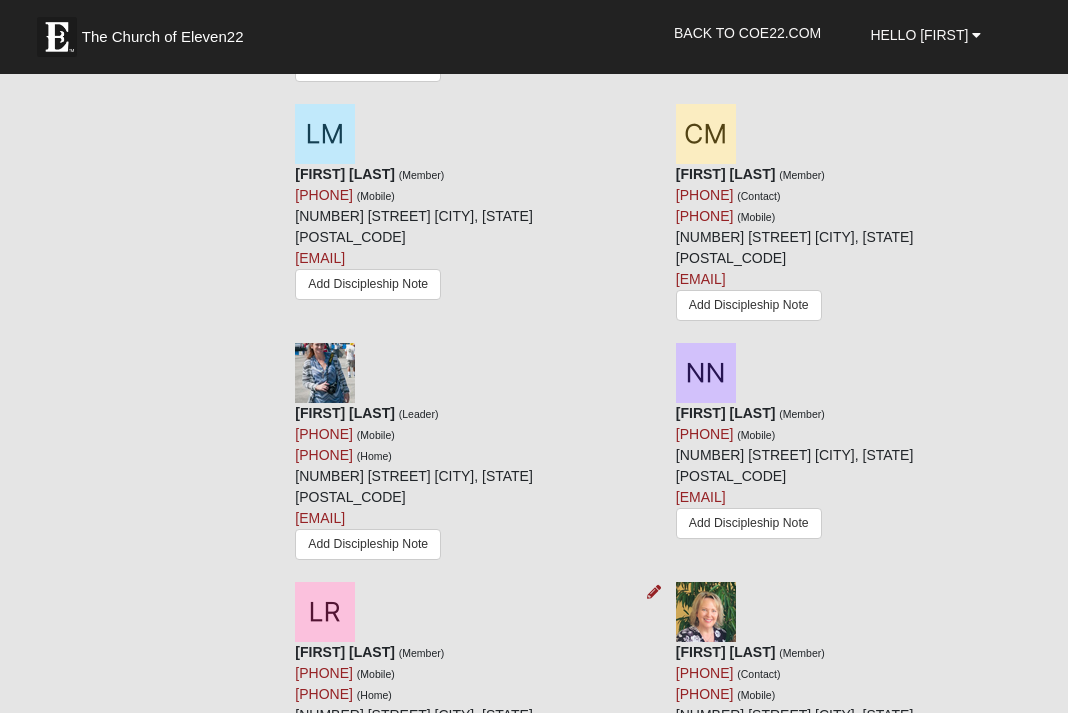 scroll, scrollTop: 1818, scrollLeft: 0, axis: vertical 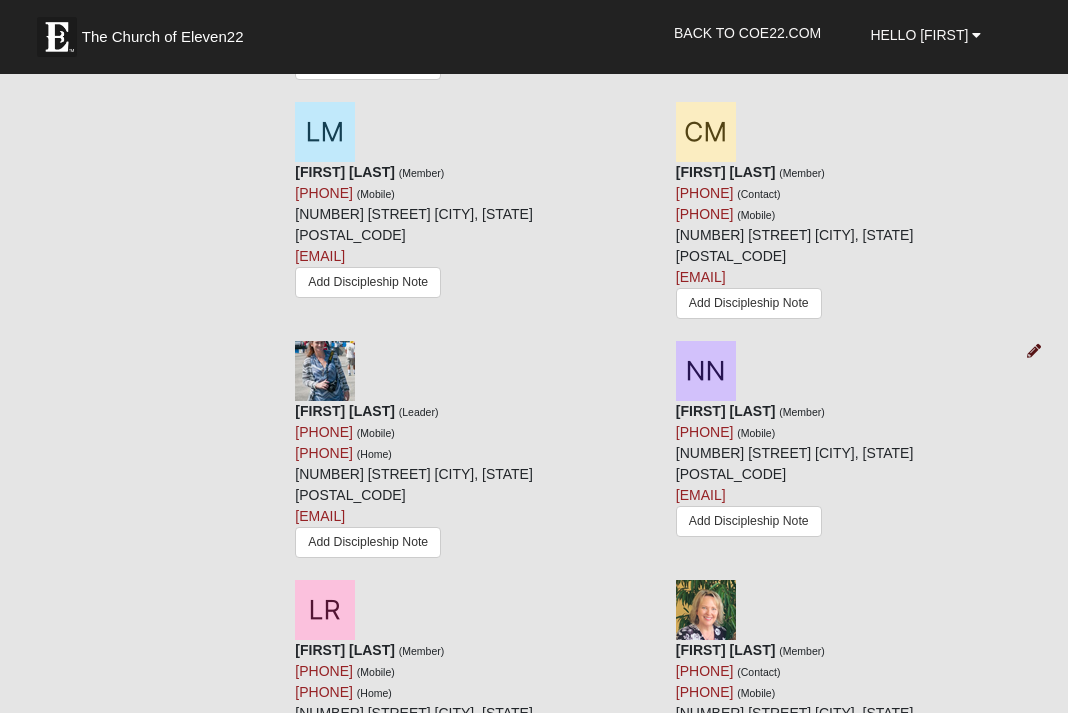 click at bounding box center [1034, 351] 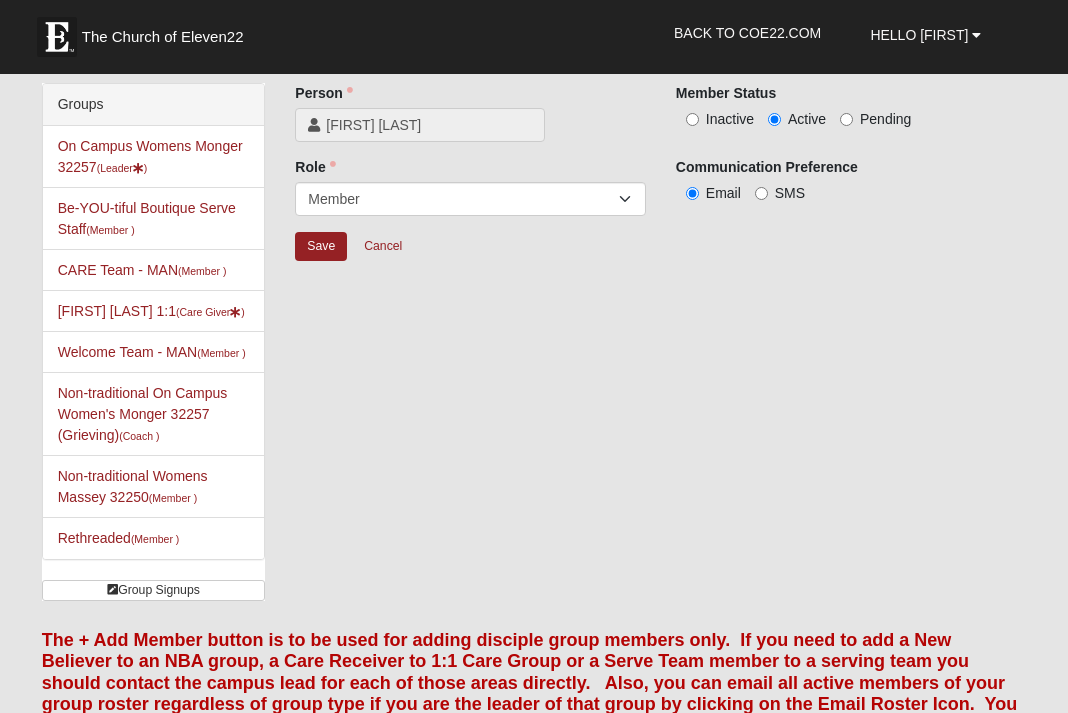 scroll, scrollTop: 0, scrollLeft: 0, axis: both 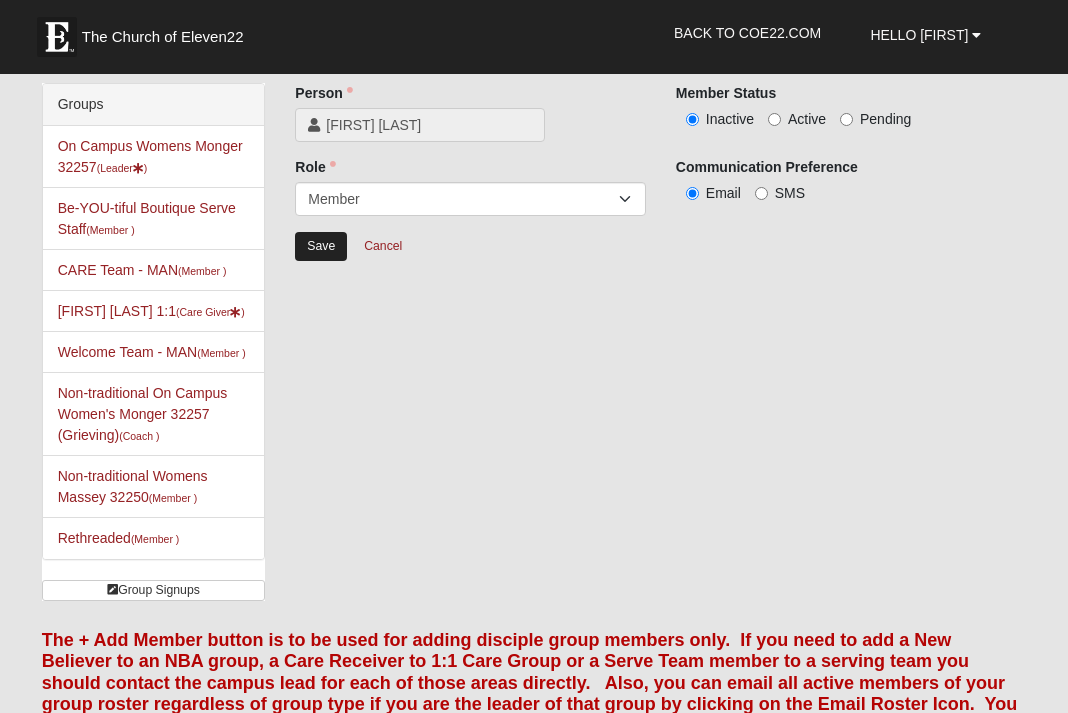 click on "Save" at bounding box center [321, 246] 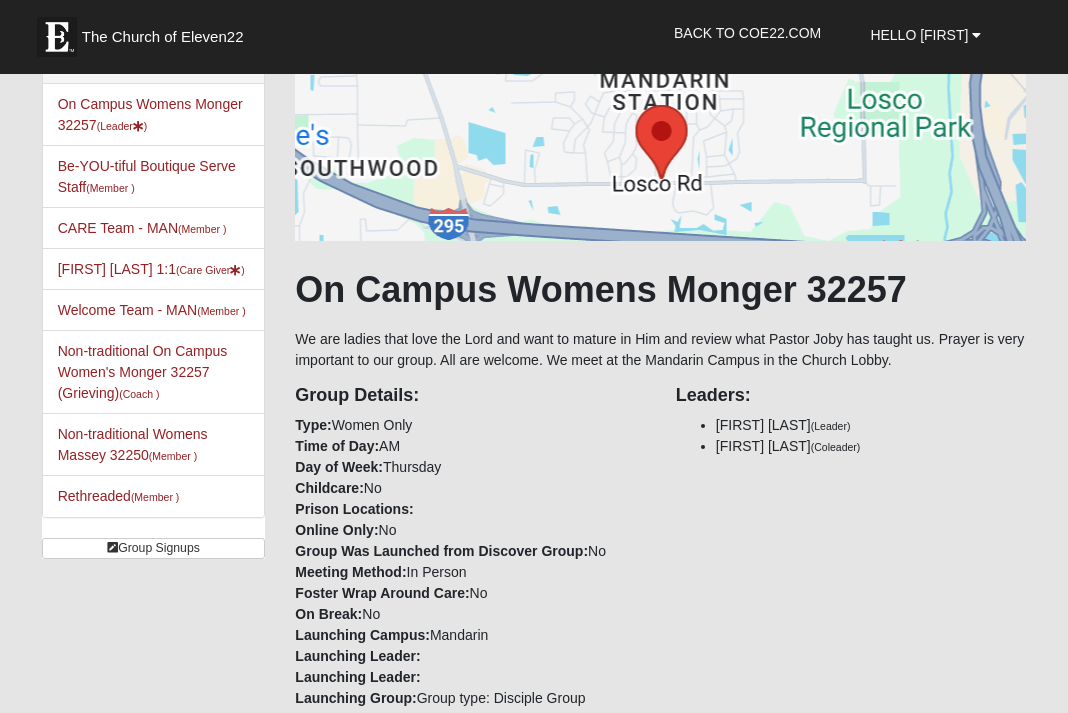 scroll, scrollTop: 41, scrollLeft: 0, axis: vertical 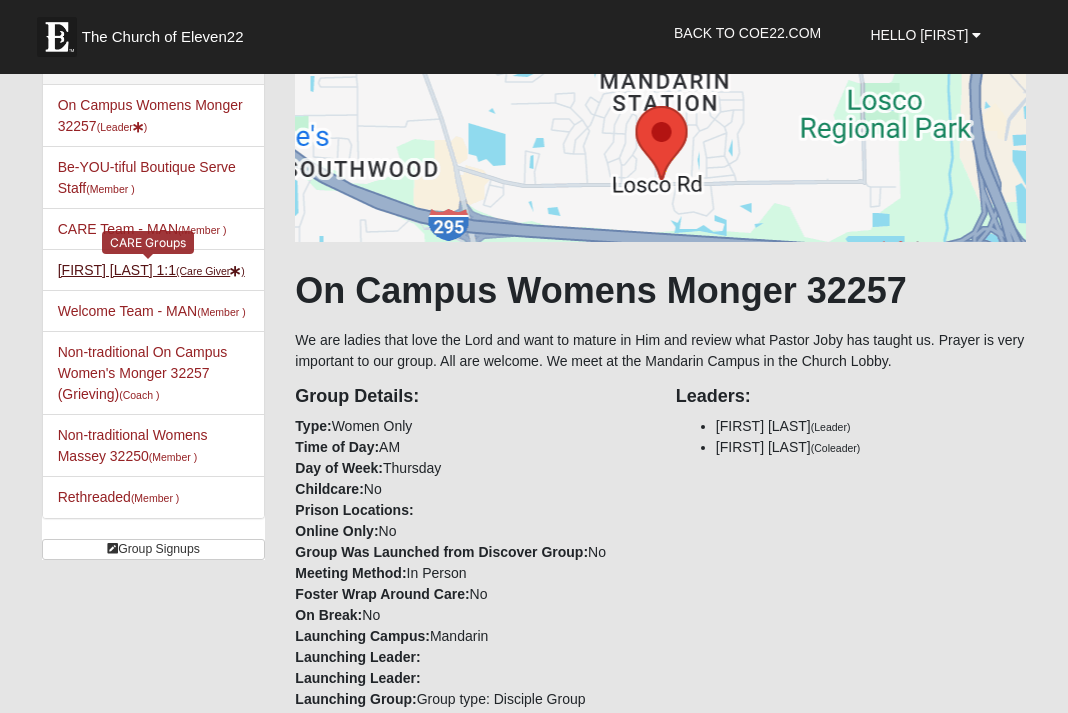 click on "[FIRST] [LAST] 1:1  (Care Giver
)" at bounding box center [151, 270] 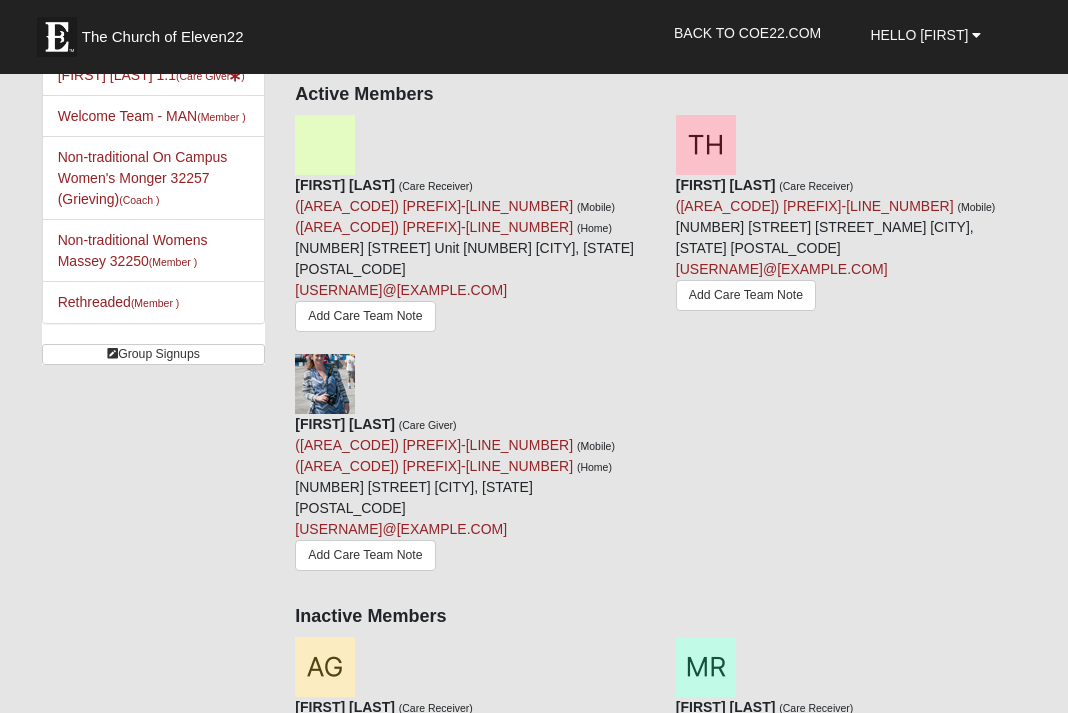 scroll, scrollTop: 251, scrollLeft: 0, axis: vertical 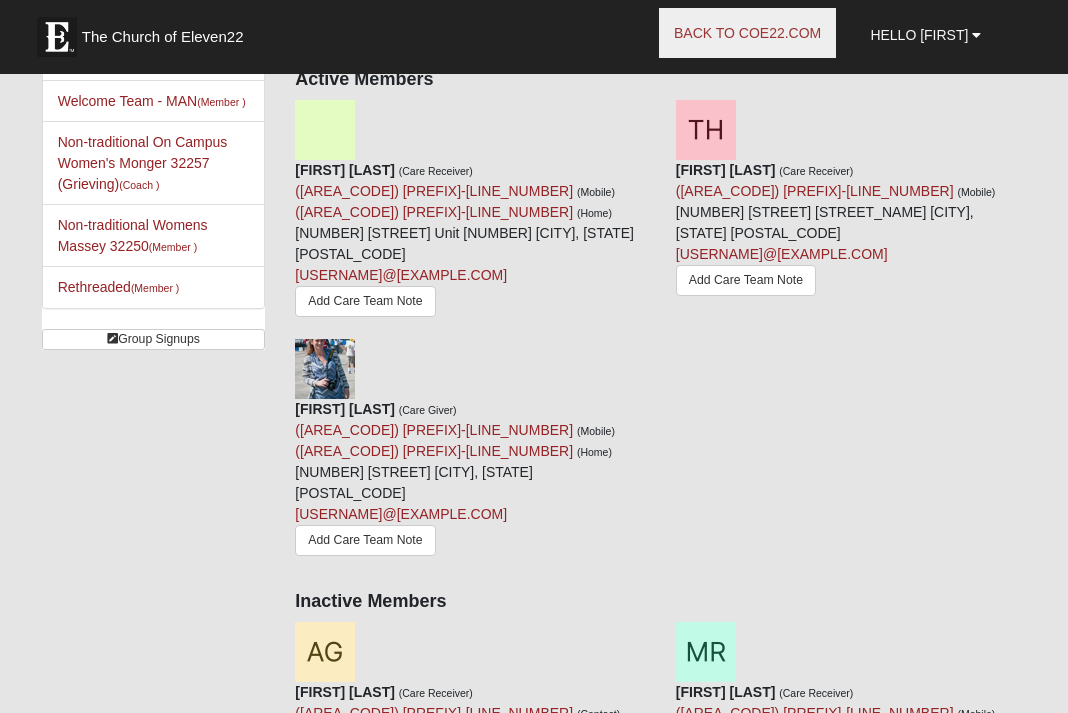 click on "Back to COE22.com" at bounding box center (747, 33) 